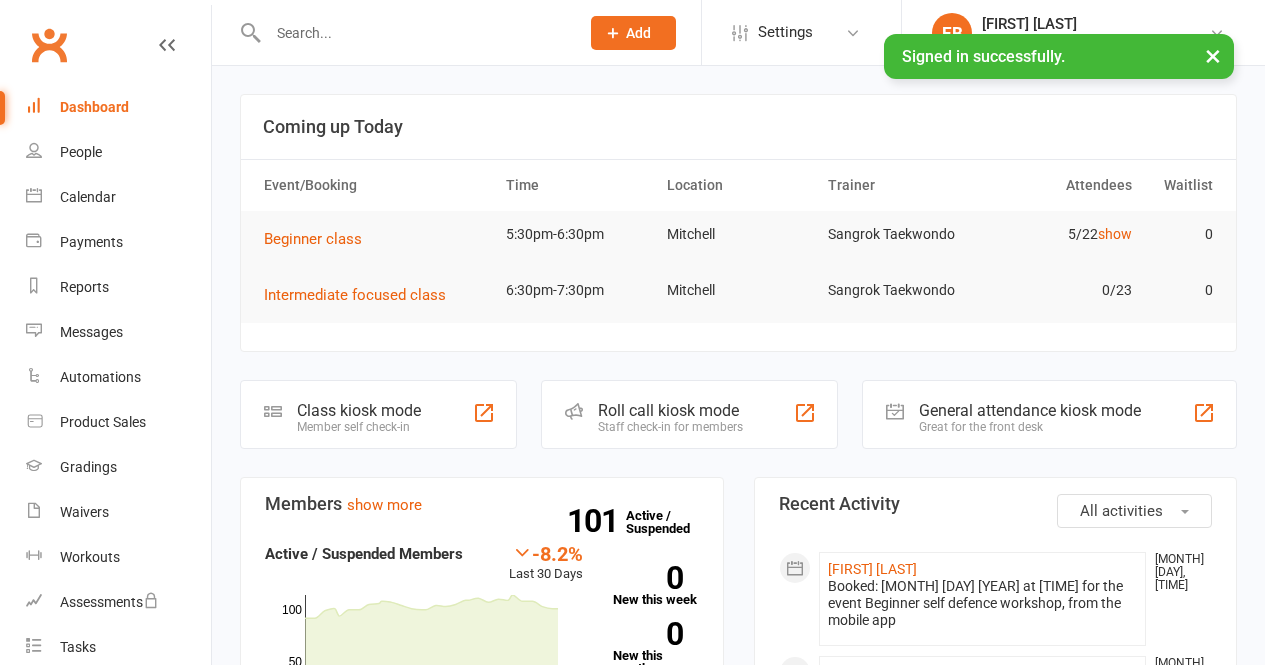 scroll, scrollTop: 0, scrollLeft: 0, axis: both 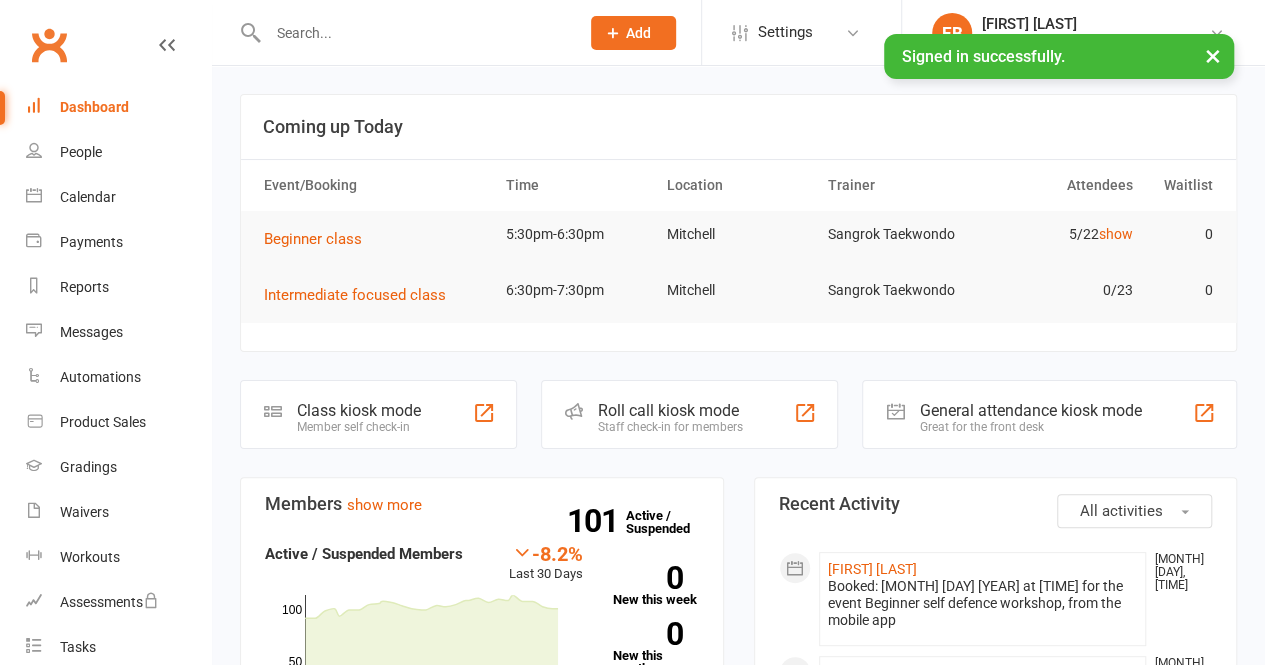 click at bounding box center [413, 33] 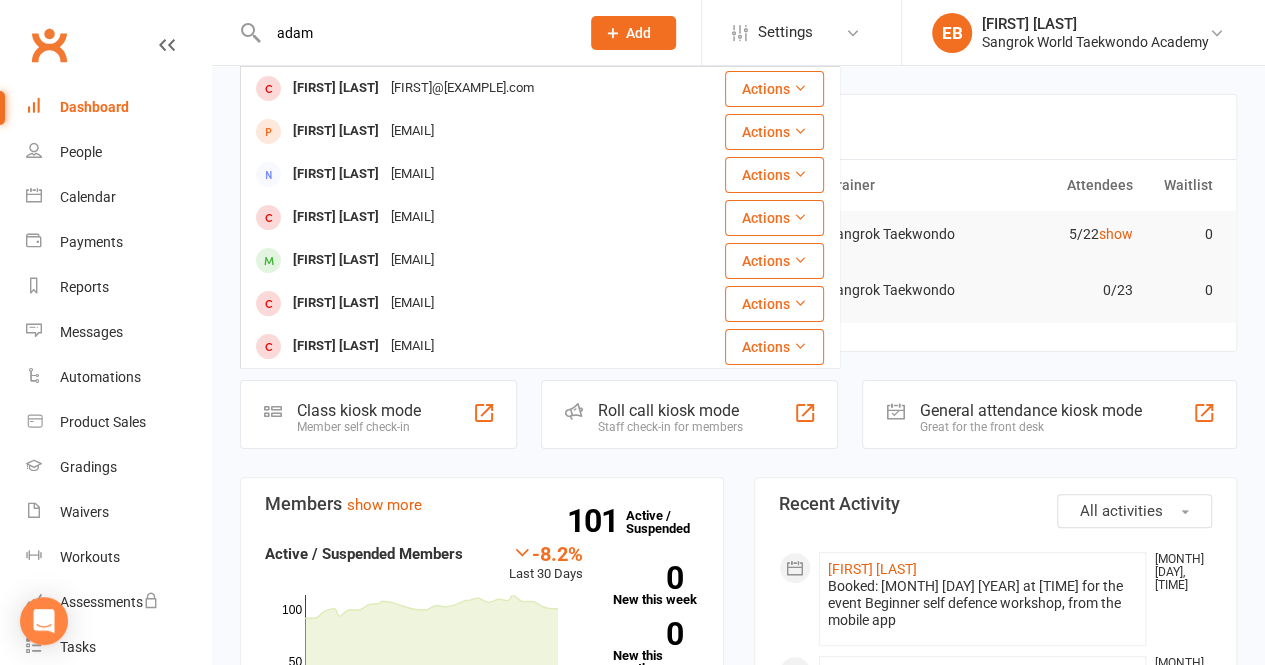 type on "adam" 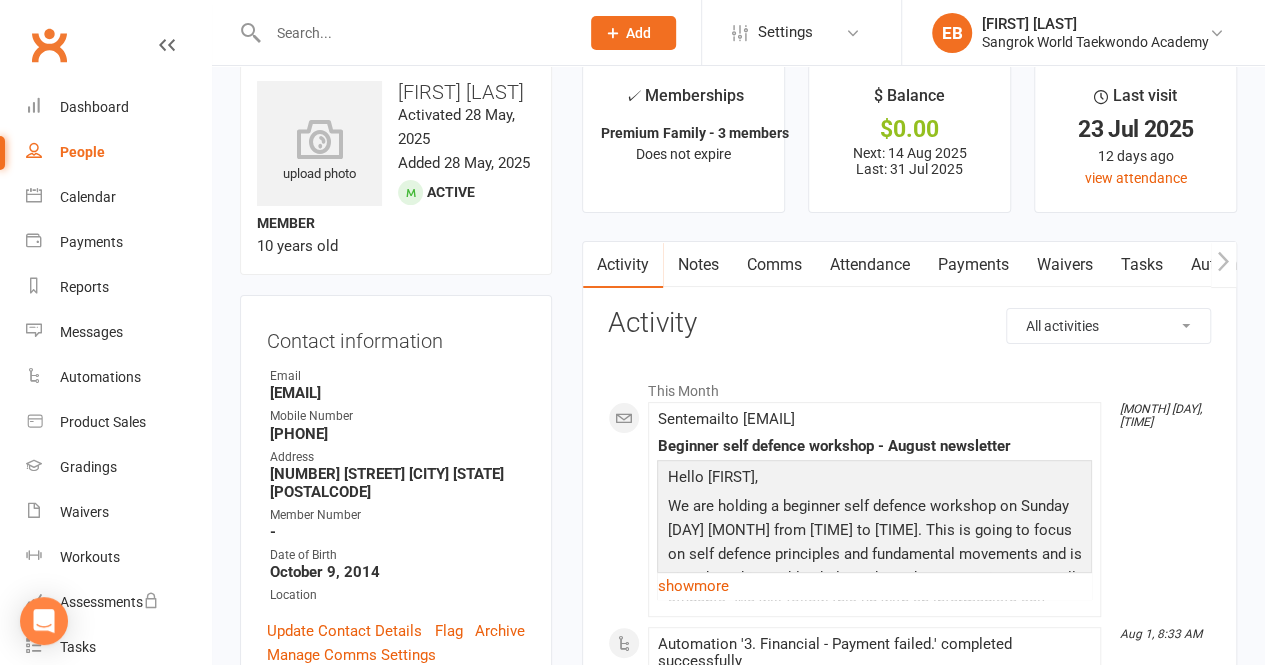scroll, scrollTop: 0, scrollLeft: 0, axis: both 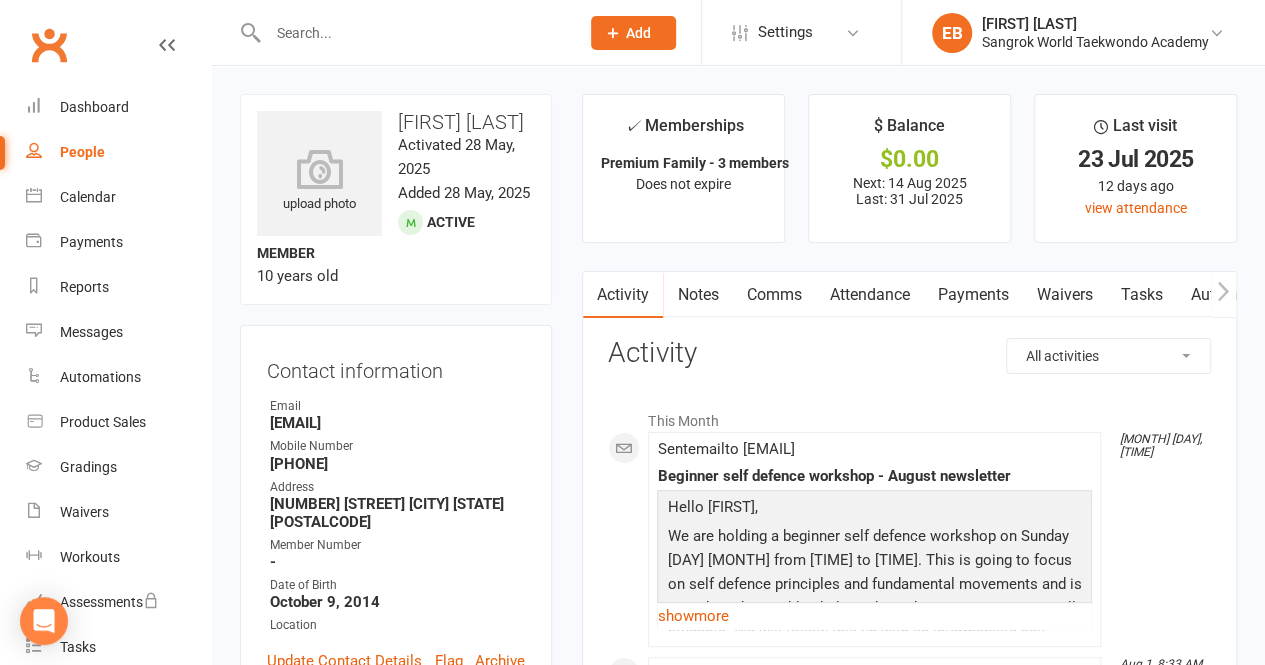 click on "Payments" at bounding box center (972, 295) 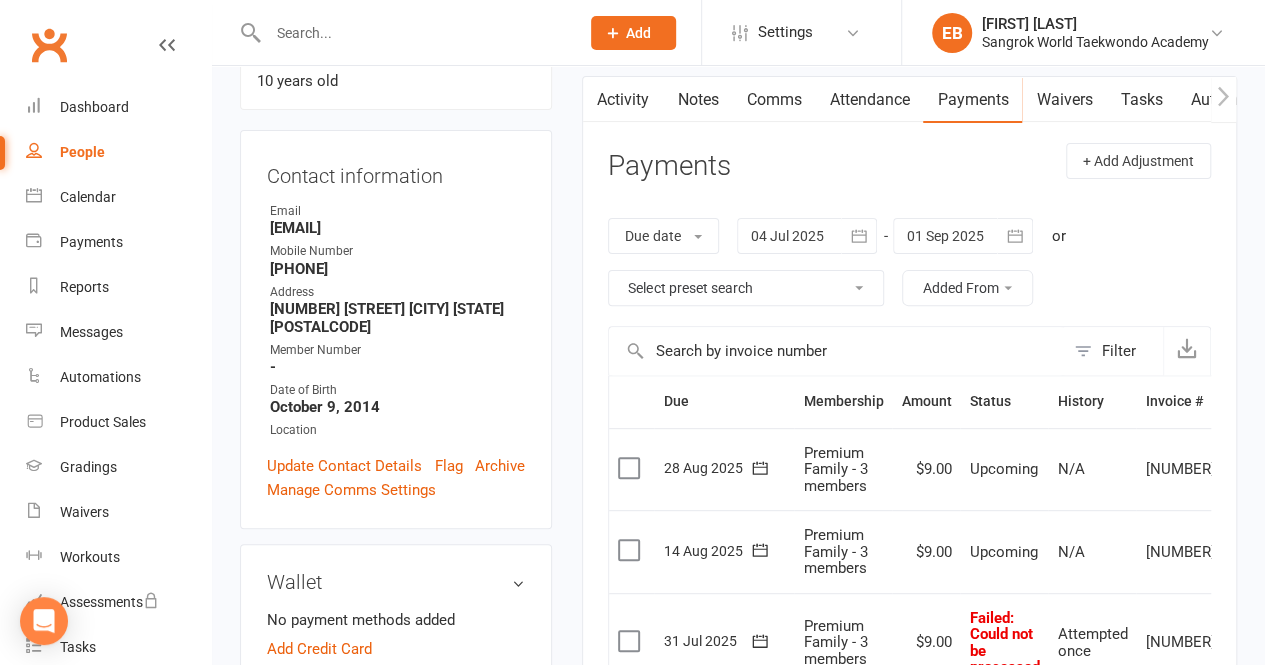 scroll, scrollTop: 0, scrollLeft: 0, axis: both 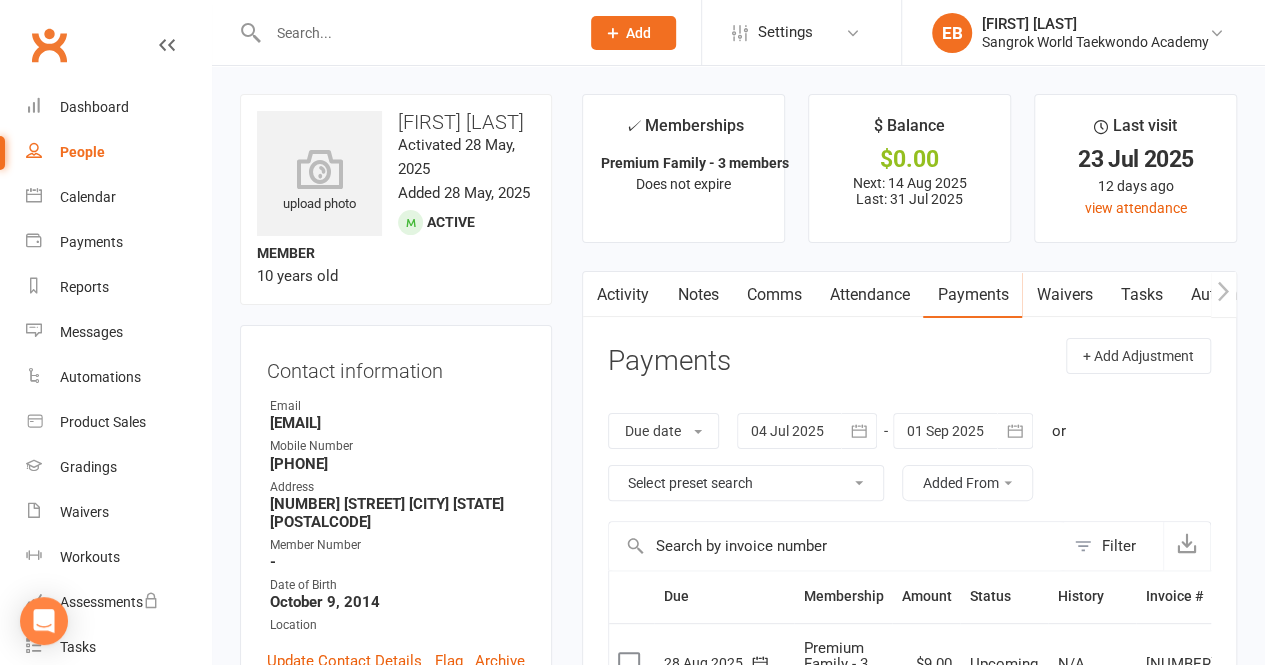 click at bounding box center (413, 33) 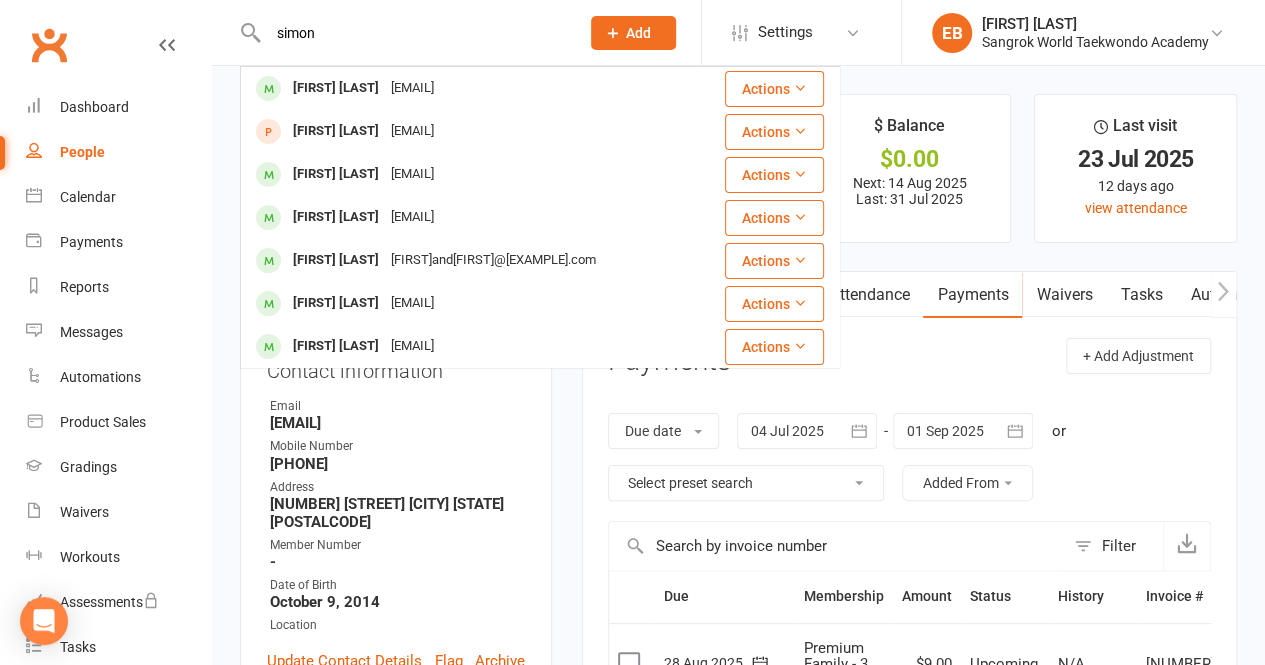 type on "simon" 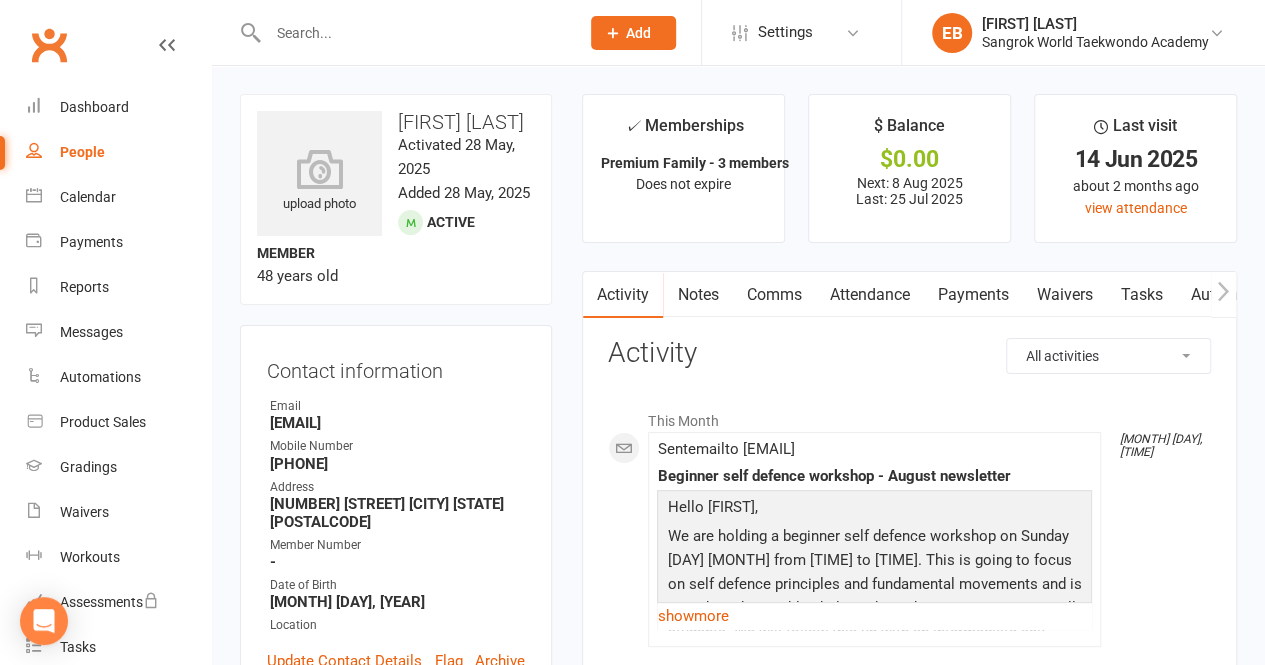 click on "Payments" at bounding box center [972, 295] 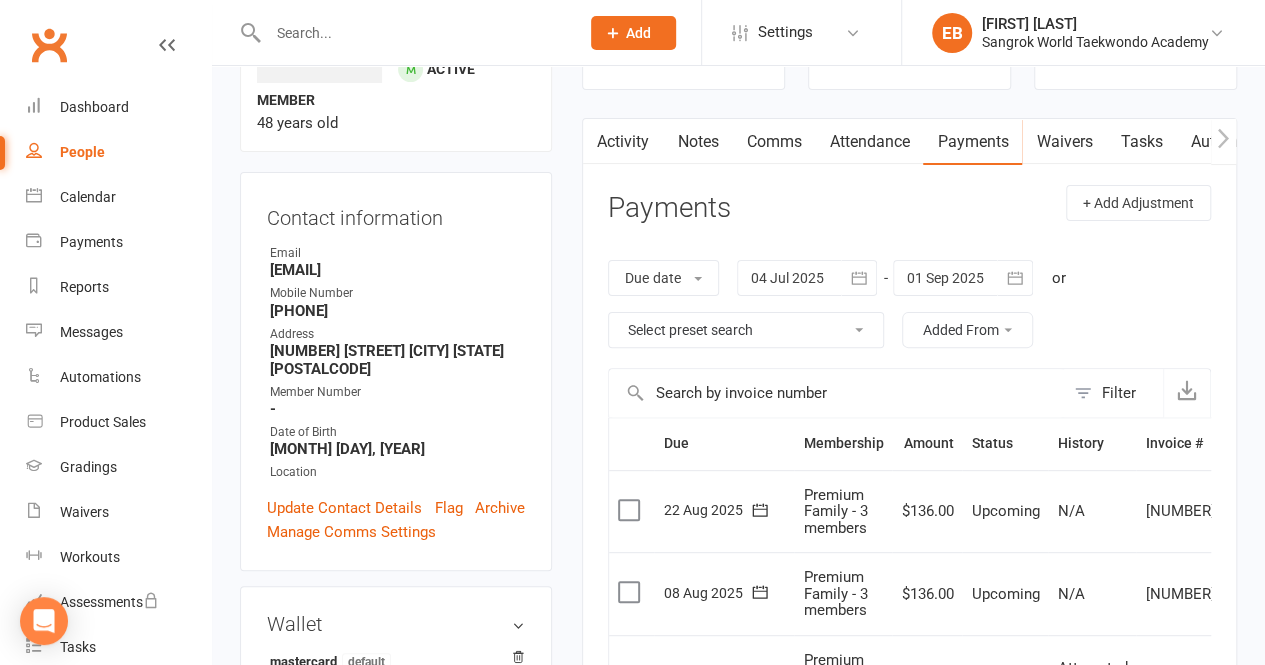scroll, scrollTop: 0, scrollLeft: 0, axis: both 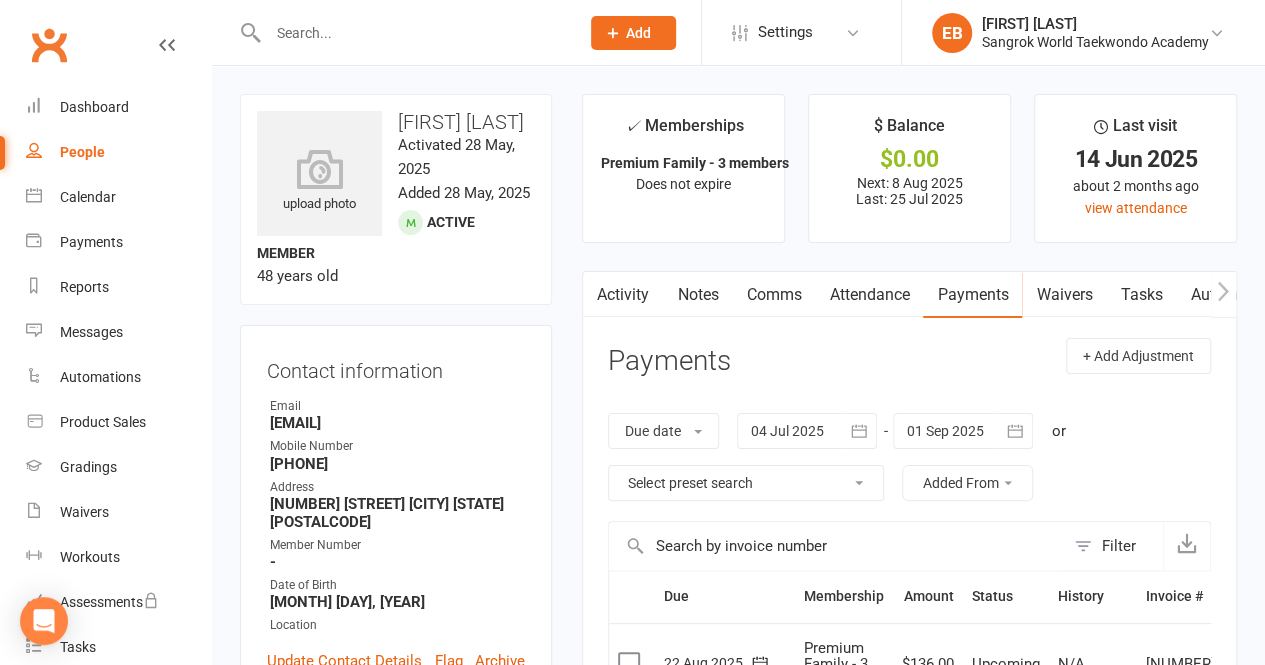 click at bounding box center (413, 33) 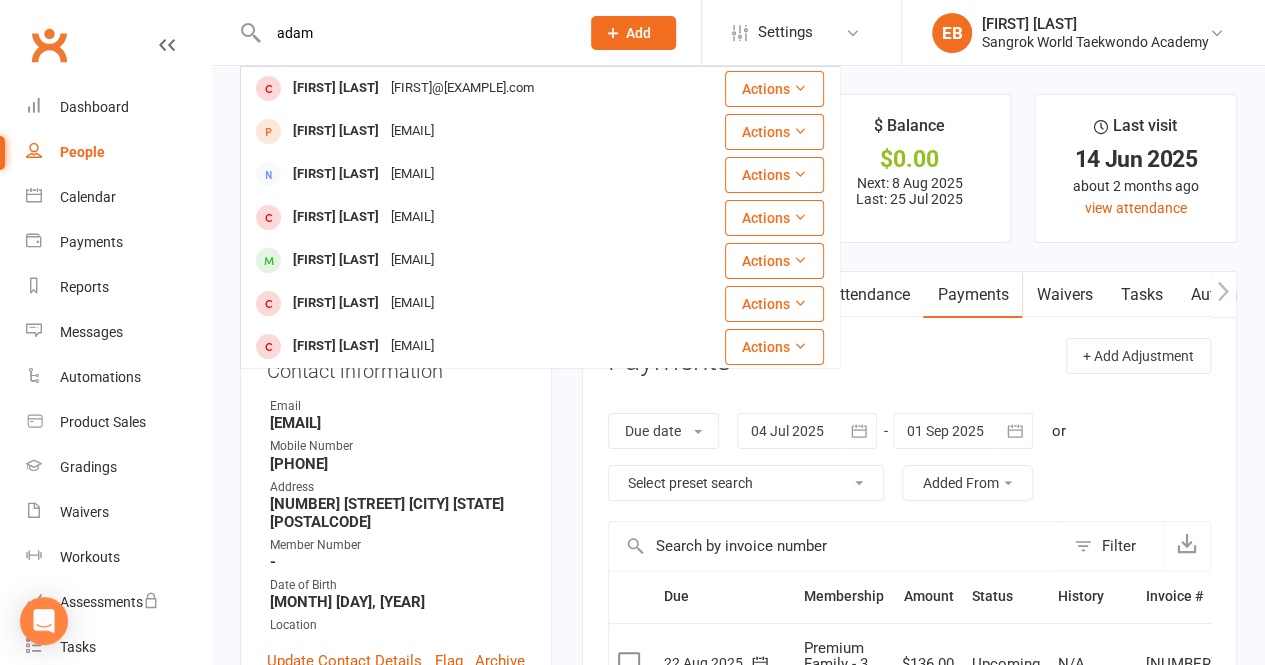 type on "adam" 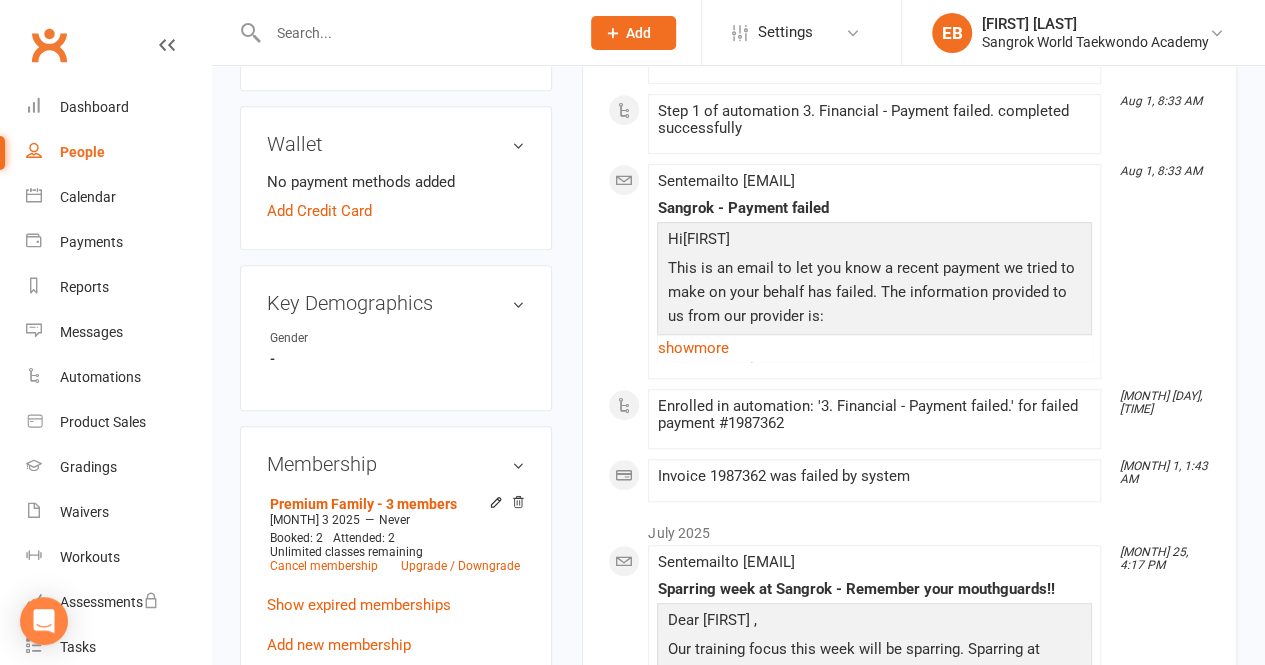 scroll, scrollTop: 700, scrollLeft: 0, axis: vertical 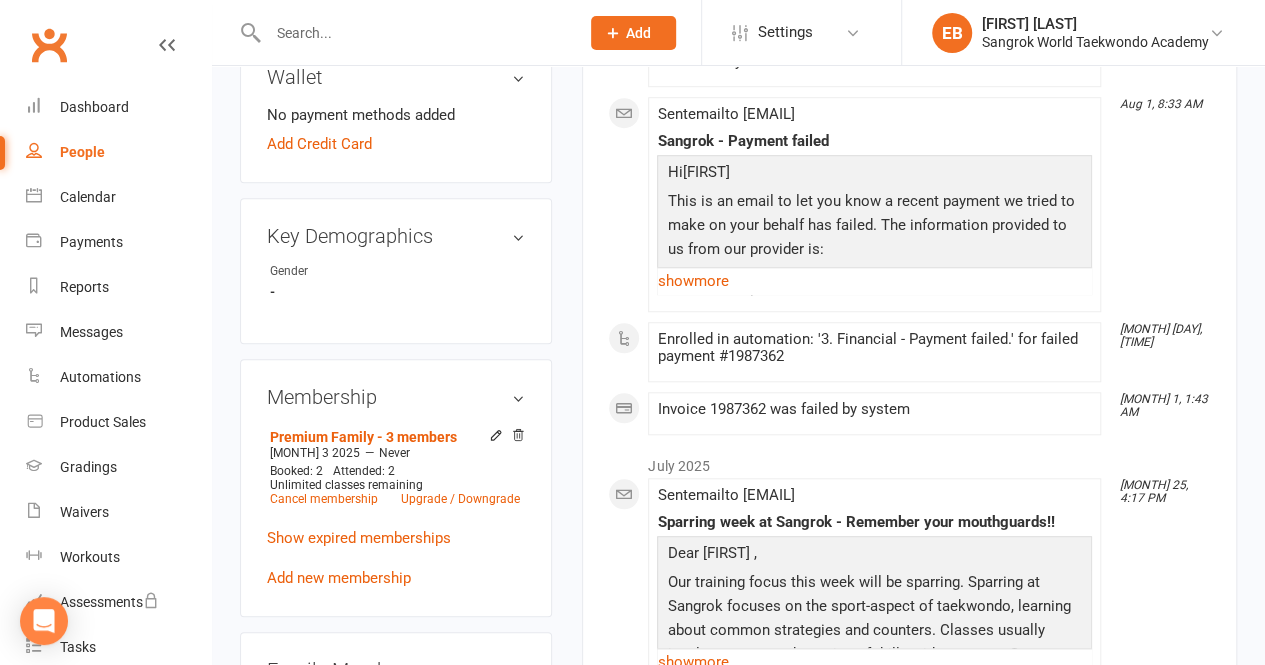 click on "Upgrade / Downgrade" at bounding box center [460, 499] 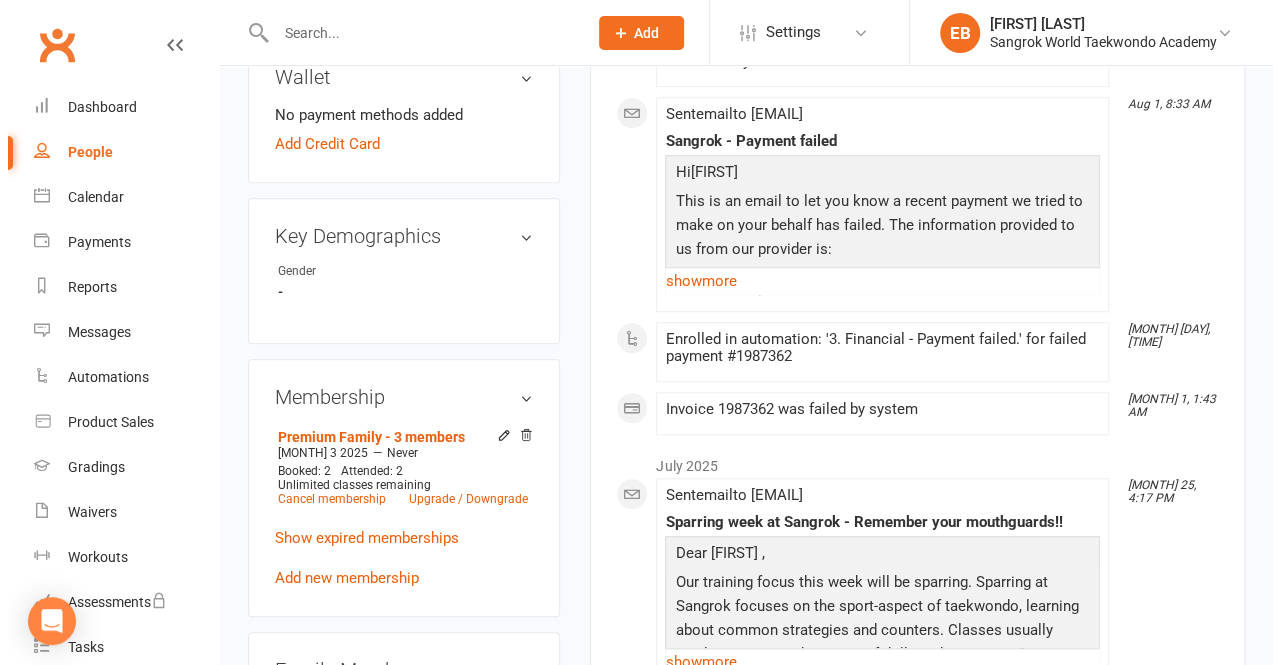 scroll, scrollTop: 676, scrollLeft: 0, axis: vertical 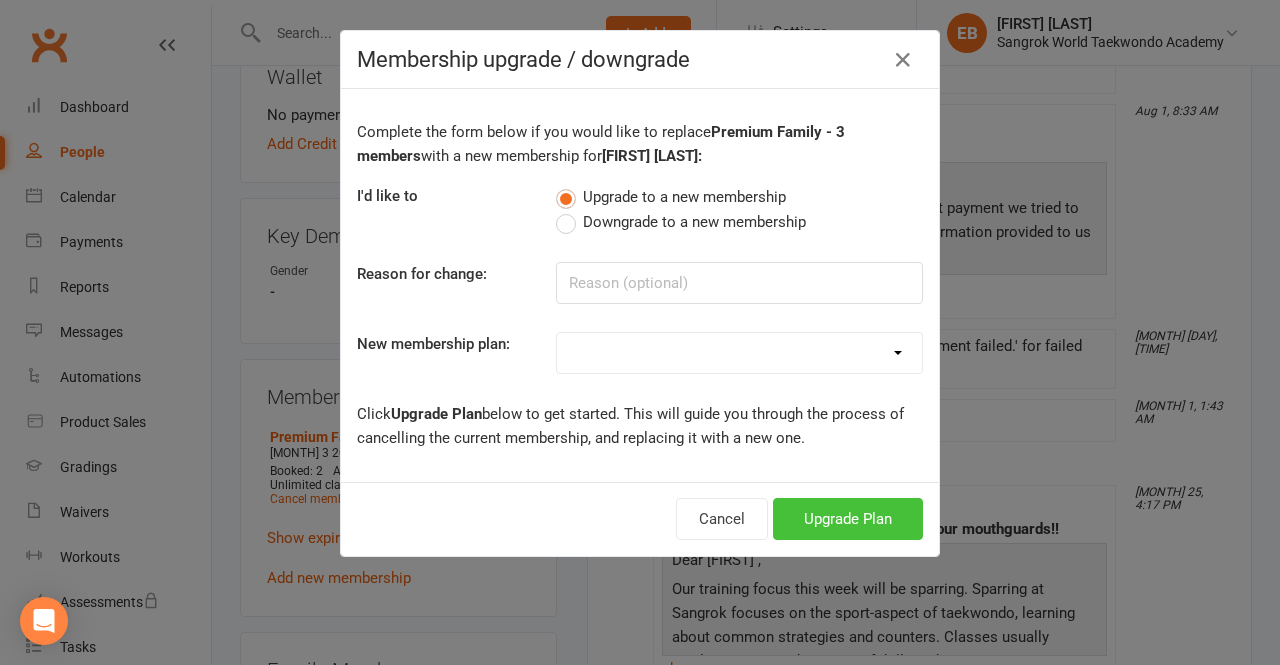click on "Upgrade Plan" at bounding box center (848, 519) 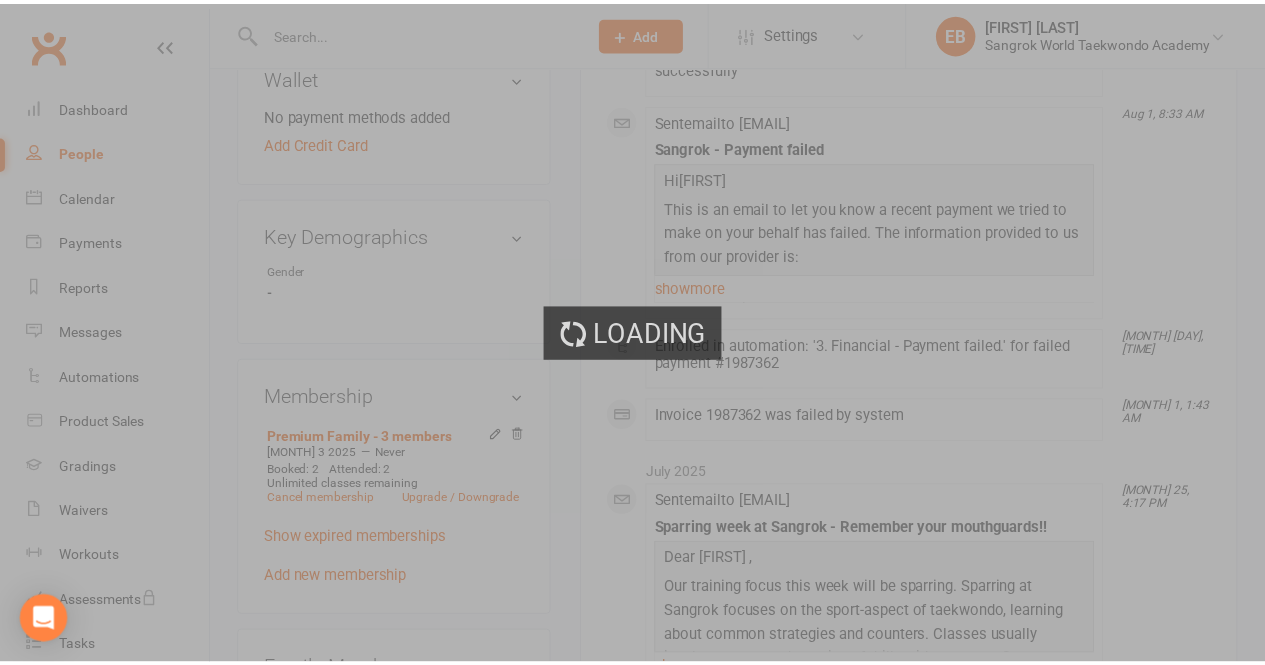 scroll, scrollTop: 700, scrollLeft: 0, axis: vertical 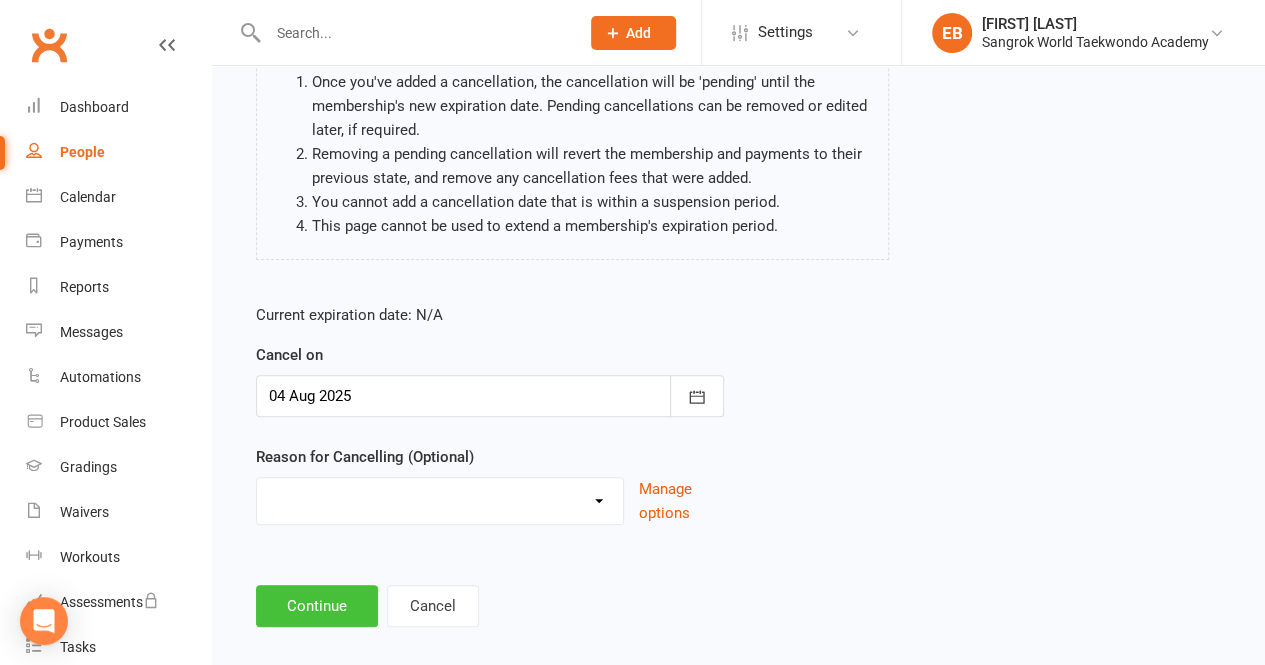 click on "Continue" at bounding box center [317, 606] 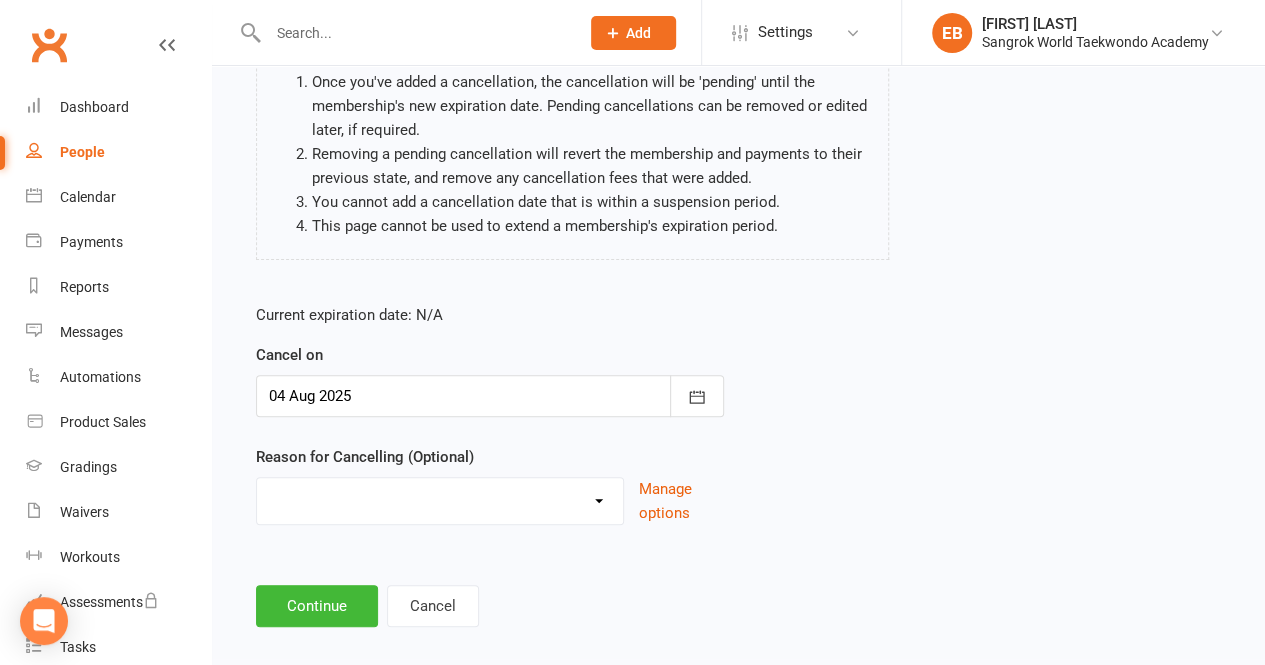 scroll, scrollTop: 0, scrollLeft: 0, axis: both 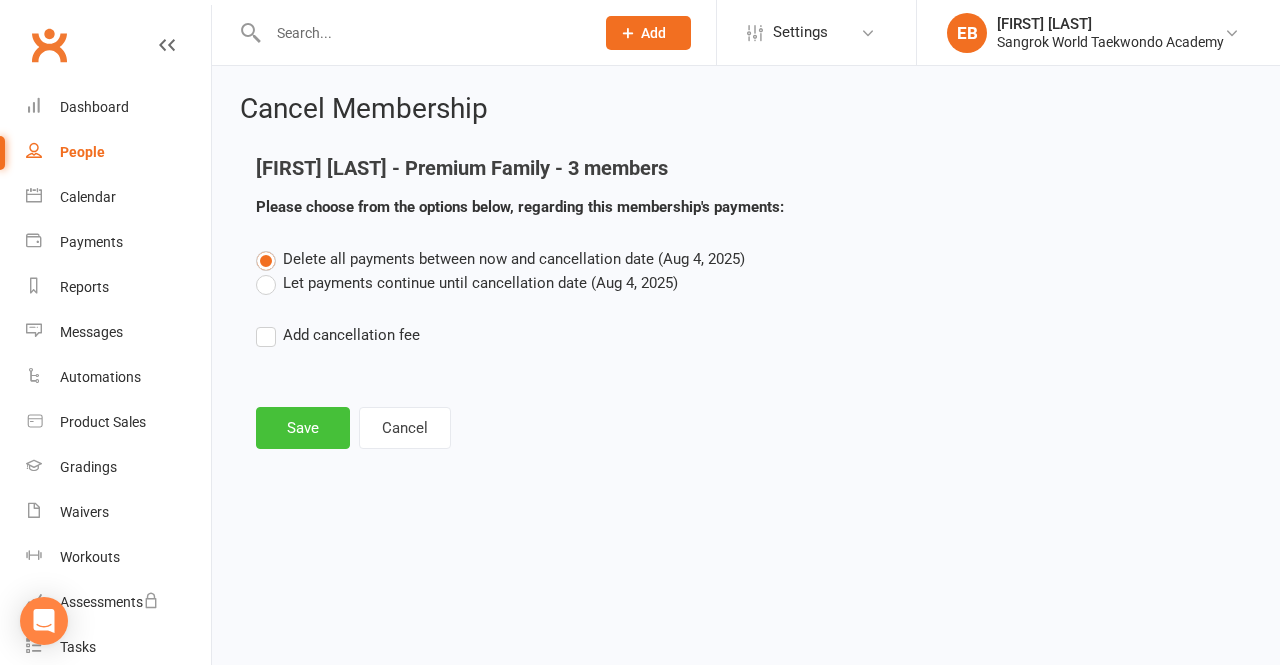 click on "Save" at bounding box center (303, 428) 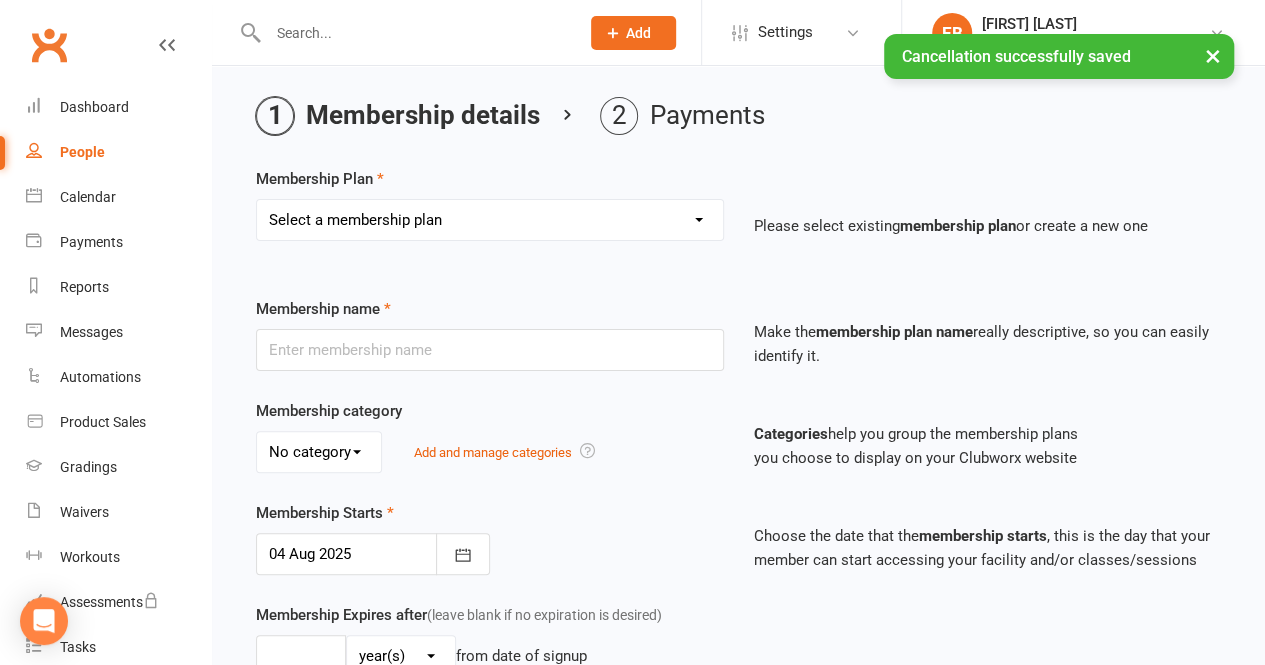 scroll, scrollTop: 100, scrollLeft: 0, axis: vertical 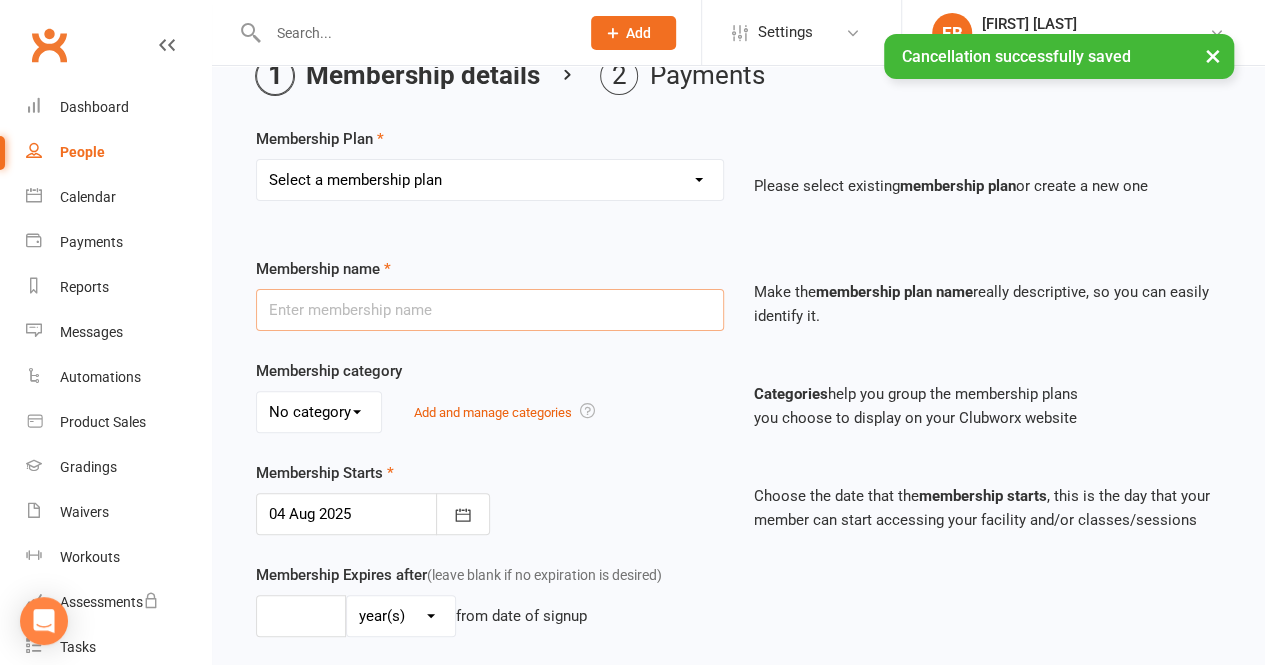 drag, startPoint x: 388, startPoint y: 311, endPoint x: 387, endPoint y: 284, distance: 27.018513 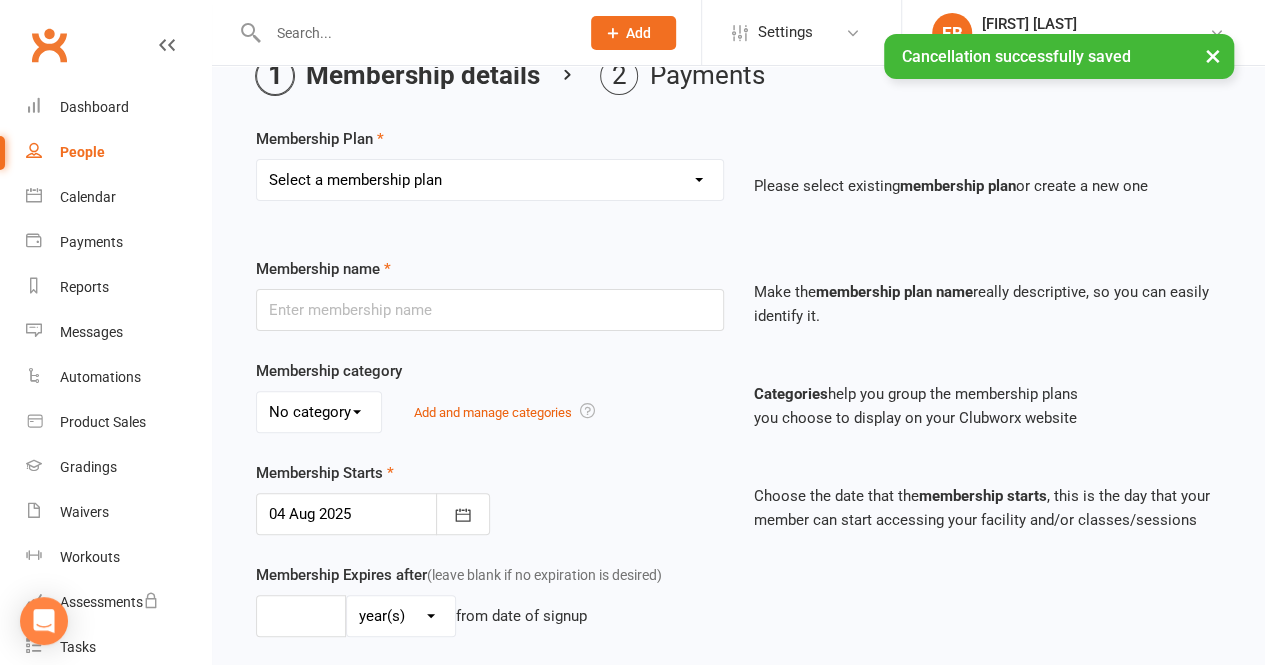 click on "Select a membership plan Create new Membership Plan Trial Membership (4 weeks) - UNLIMITED CLASSES Premium Family - 2 members Basic Family - 2 members Premium Plus individual Premium individual Basic individual Quarterly Individual Six Months (5% additional discount) Trial Membership (4 weeks) - DISCOUNTED UNLIMITED CLASSES Scholarship SangrokMini membership Returning student - 10 year celebration (8 weeks) - UNLIMITED CLASSES 12 months (7.5% discount) - Basic package Trial Membership (4 weeks) - SANGROK MINI! Basic Family - 3 members Basic Family - 4 members Premium Family - 3 members Premium Family - 4 members Annual AusTKD insurance Sparring workshop membership Merici College membership" at bounding box center [490, 180] 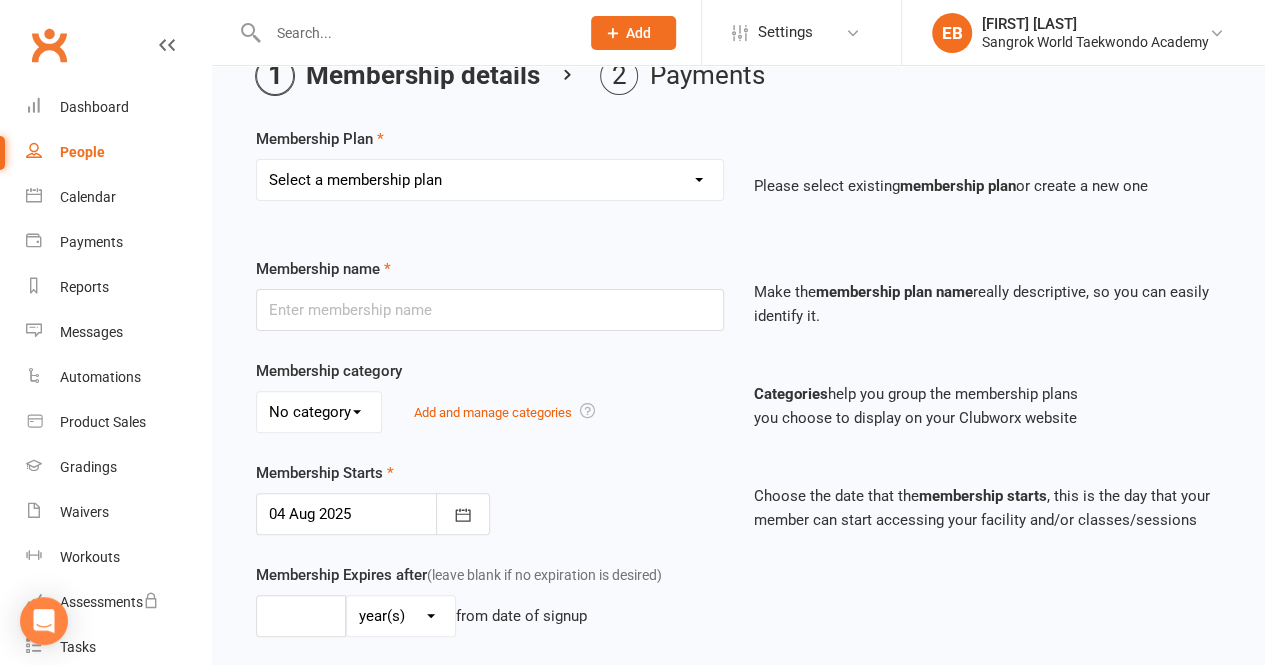 select on "17" 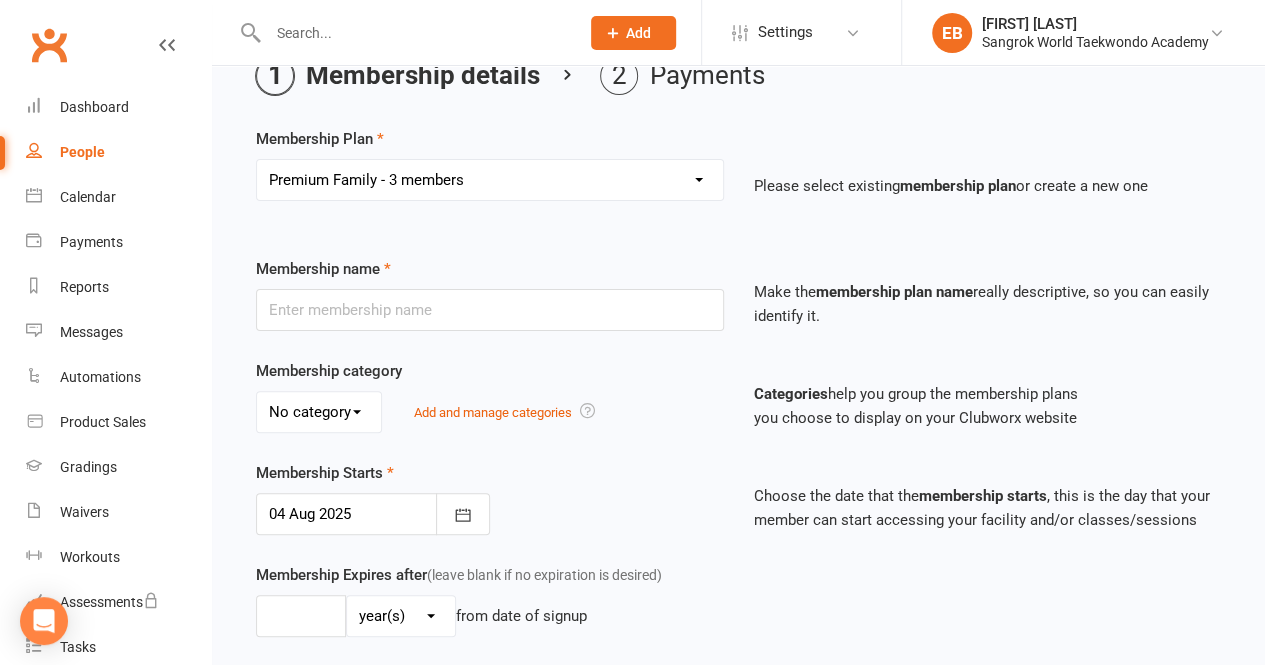 click on "Select a membership plan Create new Membership Plan Trial Membership (4 weeks) - UNLIMITED CLASSES Premium Family - 2 members Basic Family - 2 members Premium Plus individual Premium individual Basic individual Quarterly Individual Six Months (5% additional discount) Trial Membership (4 weeks) - DISCOUNTED UNLIMITED CLASSES Scholarship SangrokMini membership Returning student - 10 year celebration (8 weeks) - UNLIMITED CLASSES 12 months (7.5% discount) - Basic package Trial Membership (4 weeks) - SANGROK MINI! Basic Family - 3 members Basic Family - 4 members Premium Family - 3 members Premium Family - 4 members Annual AusTKD insurance Sparring workshop membership Merici College membership" at bounding box center [490, 180] 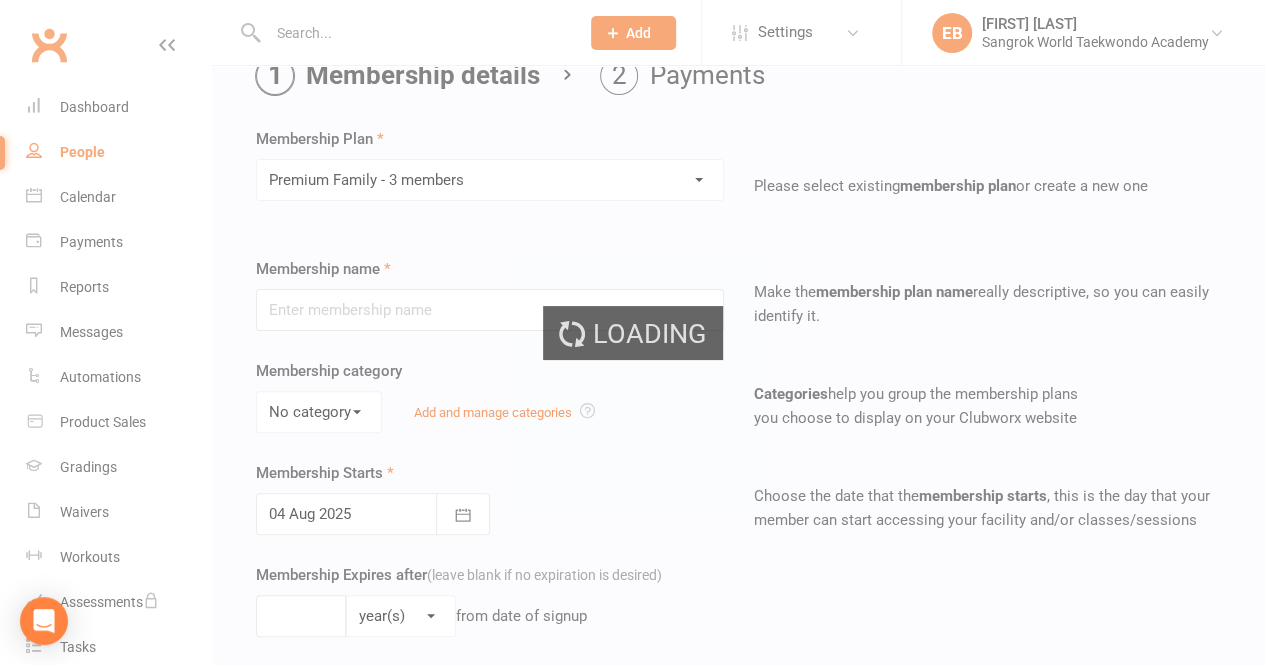 type on "Premium Family - 3 members" 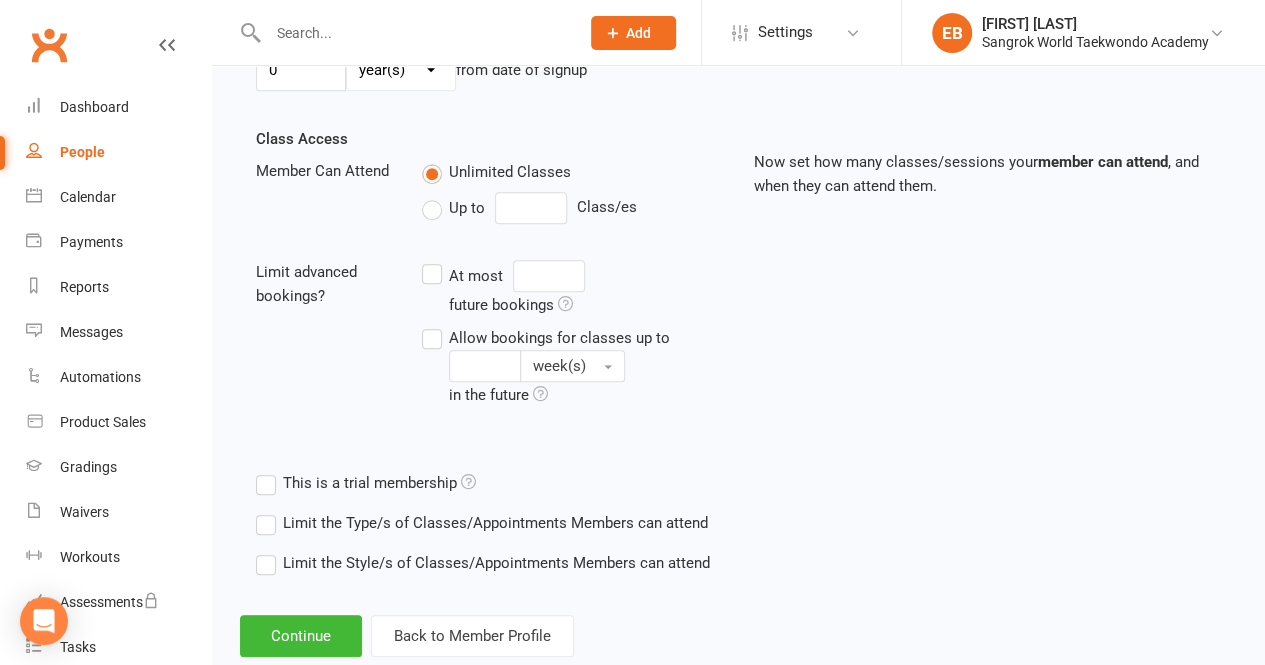 scroll, scrollTop: 688, scrollLeft: 0, axis: vertical 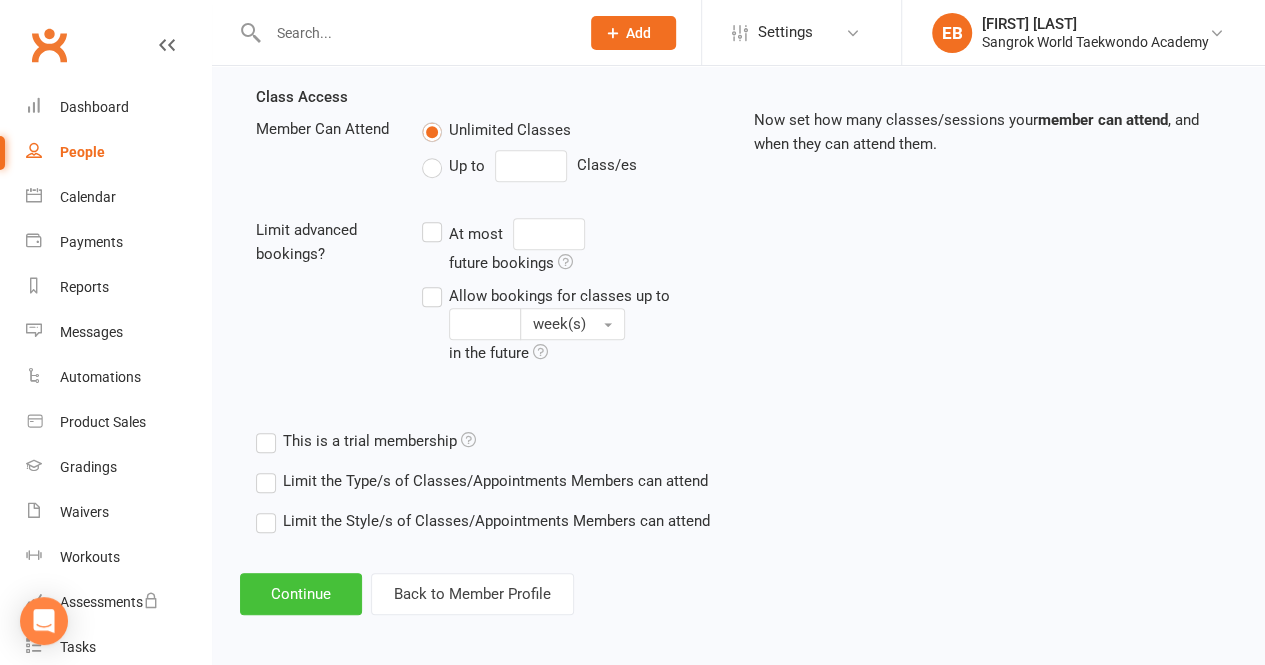click on "Continue" at bounding box center [301, 594] 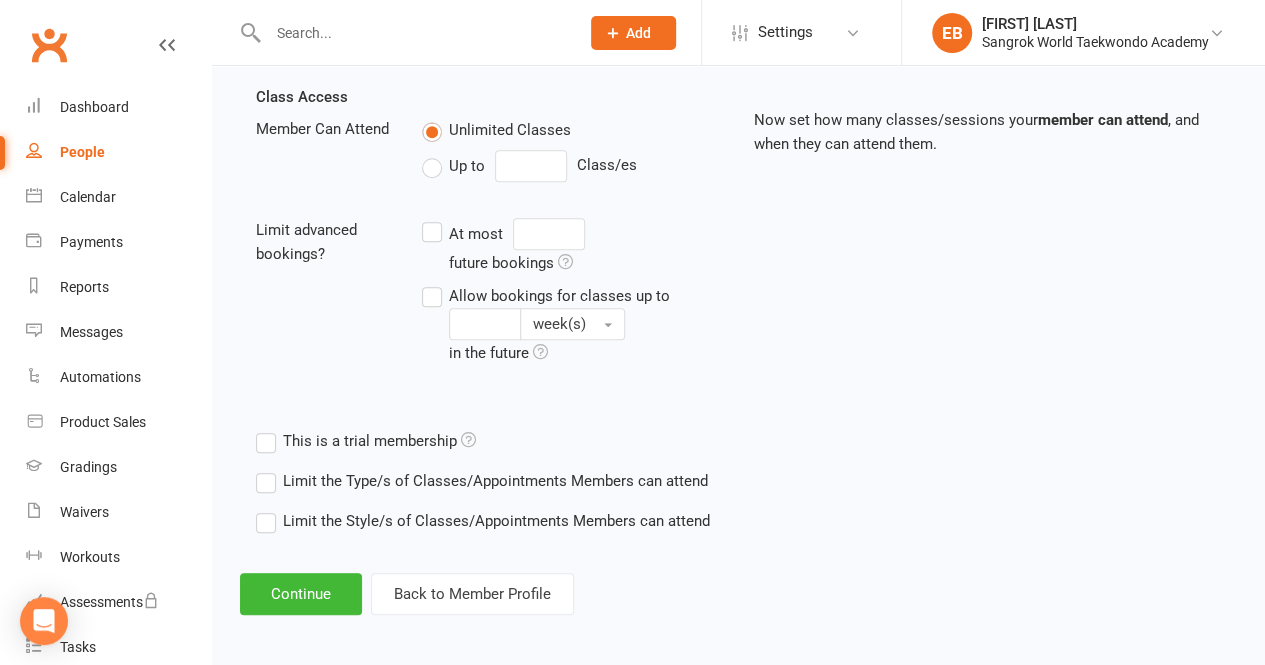 scroll, scrollTop: 0, scrollLeft: 0, axis: both 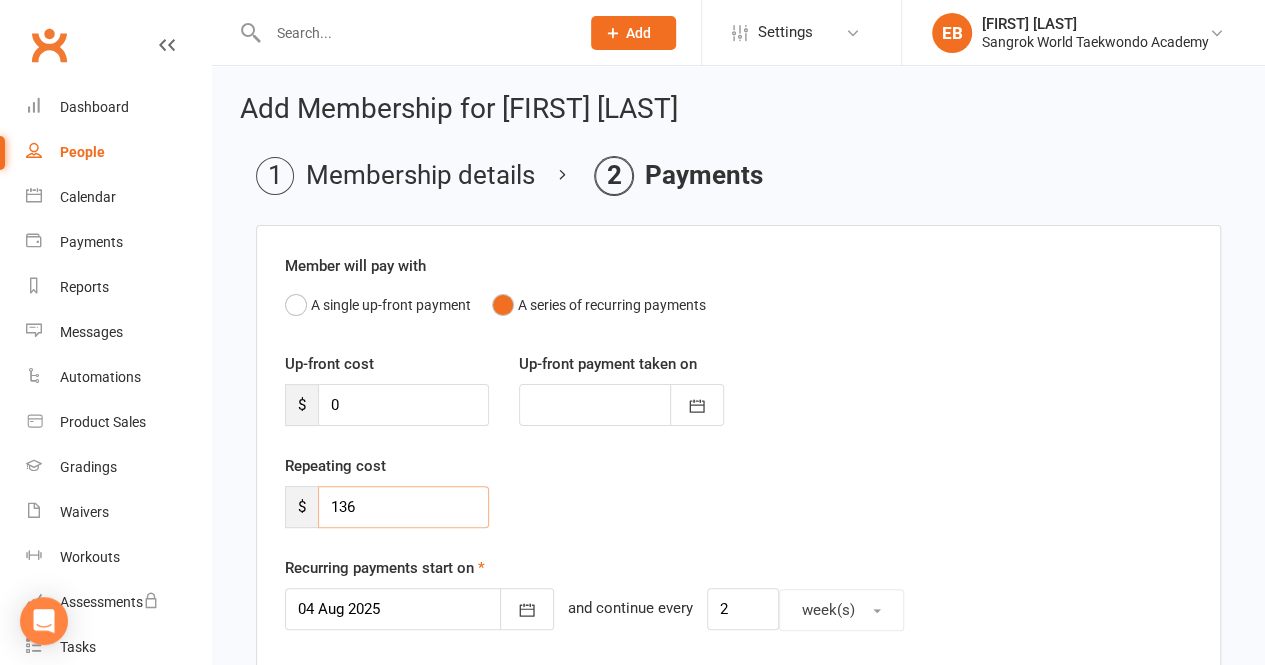 drag, startPoint x: 380, startPoint y: 511, endPoint x: 294, endPoint y: 507, distance: 86.09297 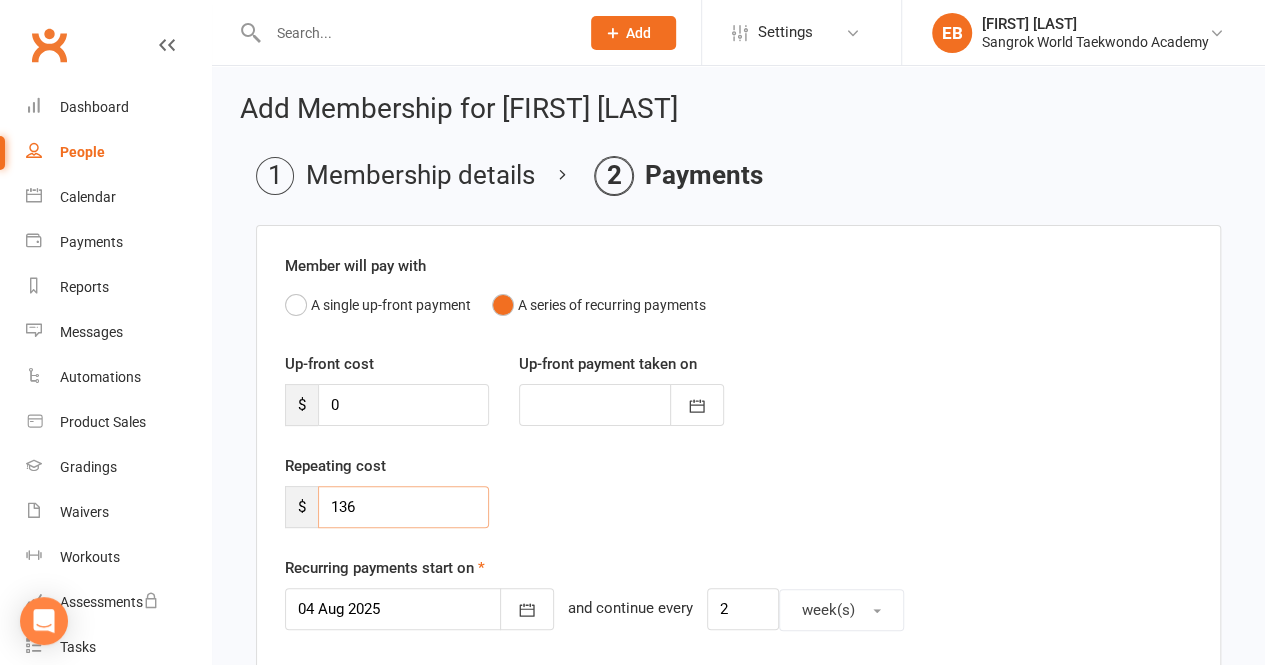 click on "$ 136" at bounding box center [387, 507] 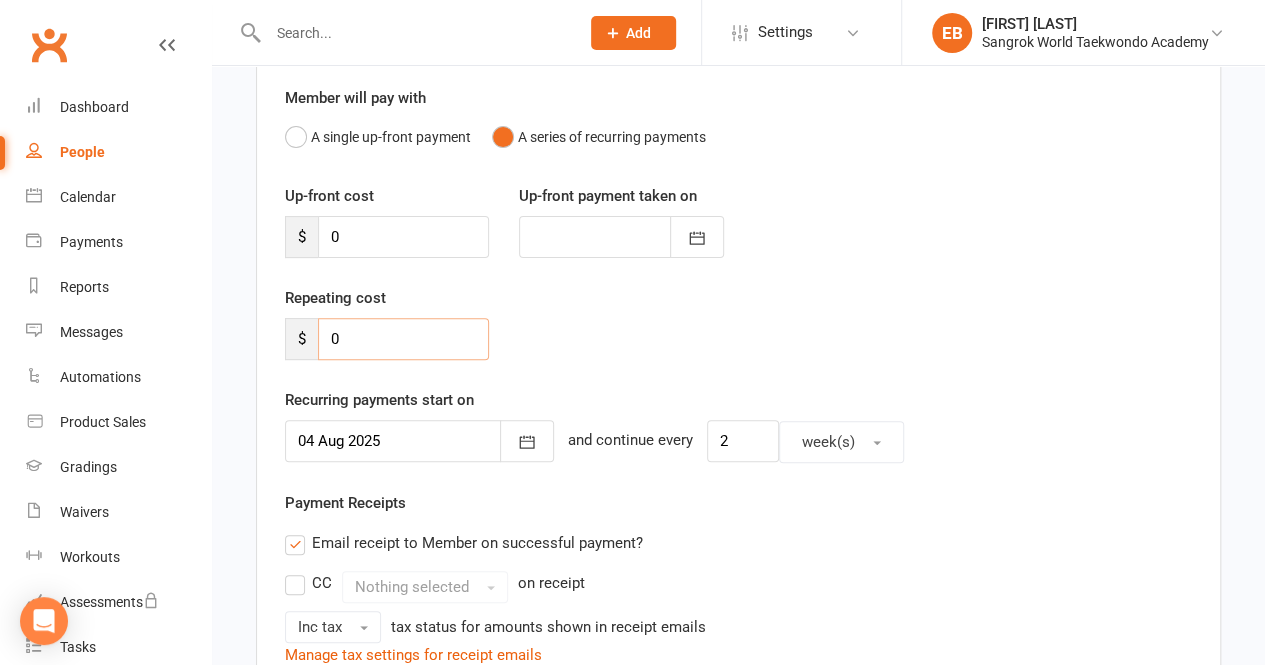 scroll, scrollTop: 300, scrollLeft: 0, axis: vertical 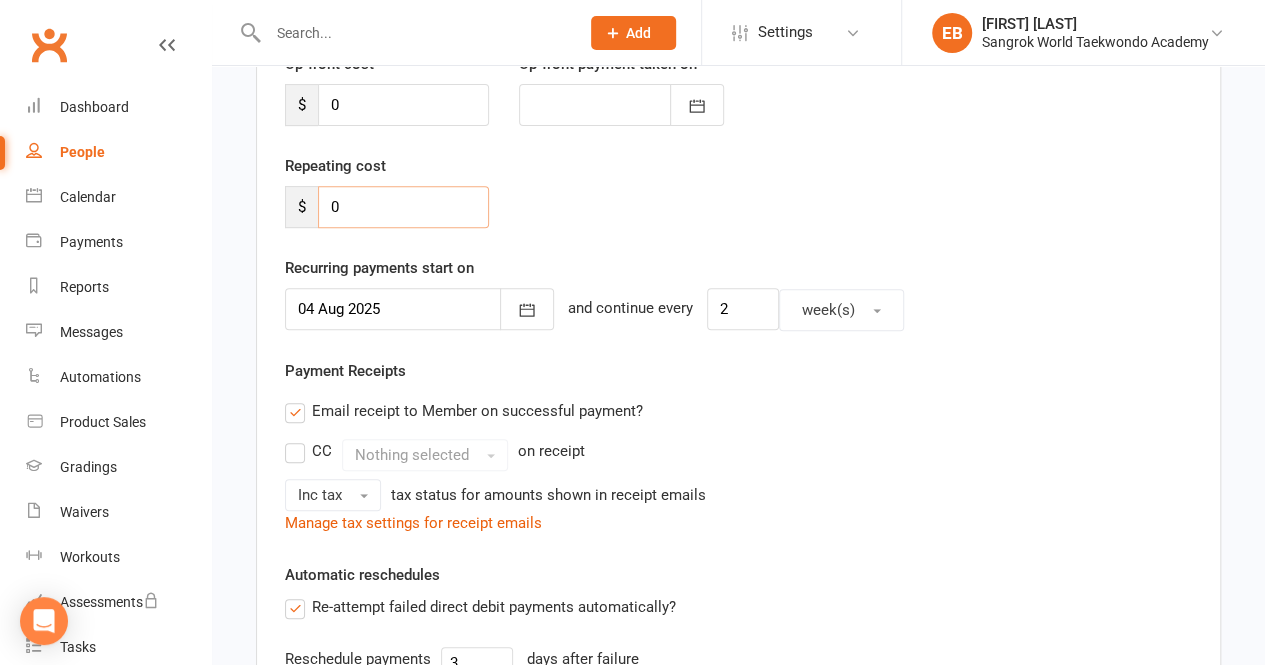 type on "0" 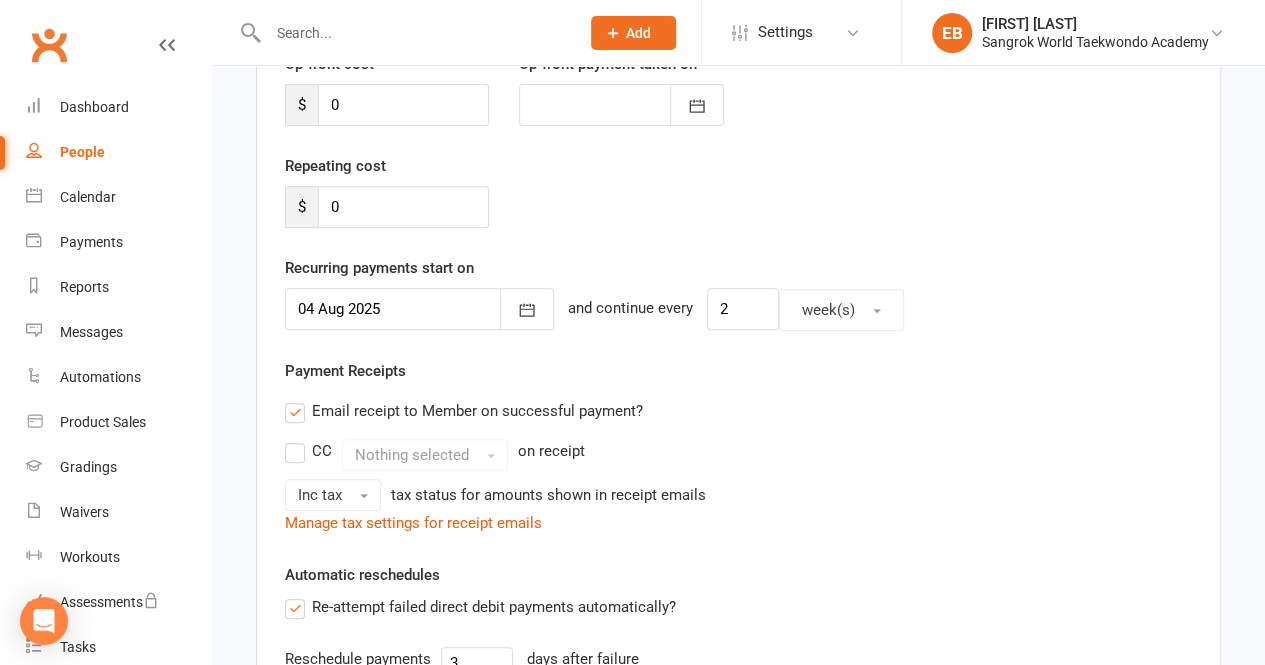 click on "Email receipt to Member on successful payment?" at bounding box center (464, 411) 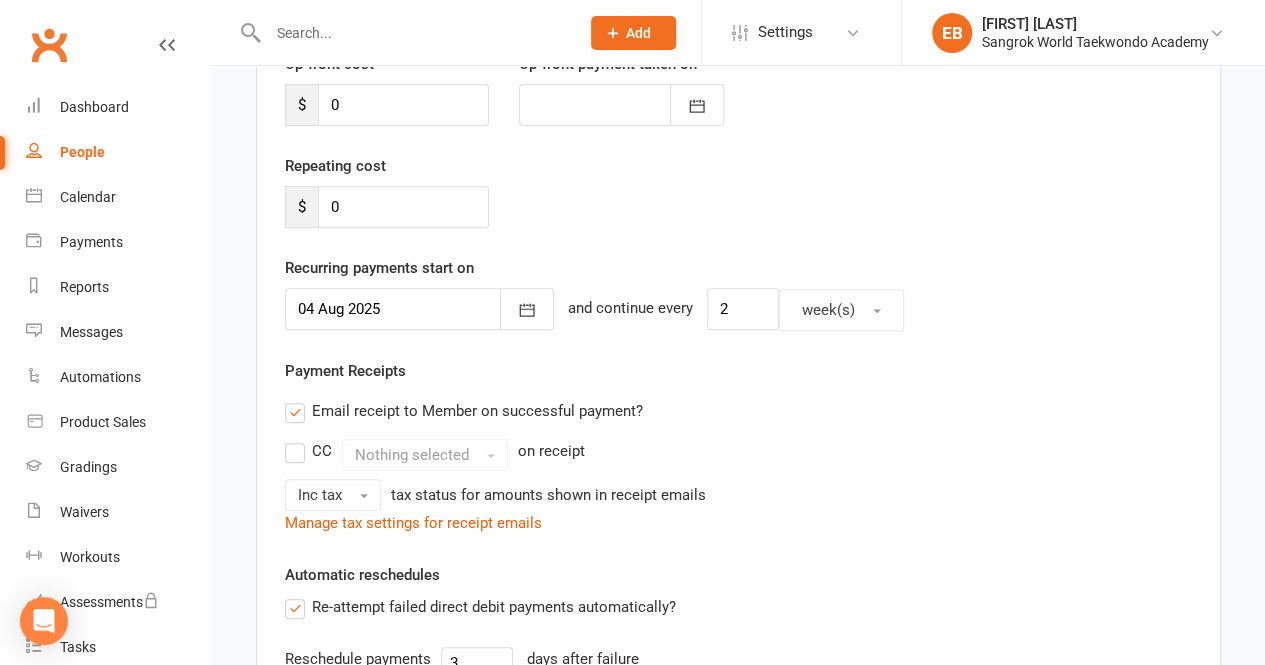 click on "Email receipt to Member on successful payment?" at bounding box center (291, 399) 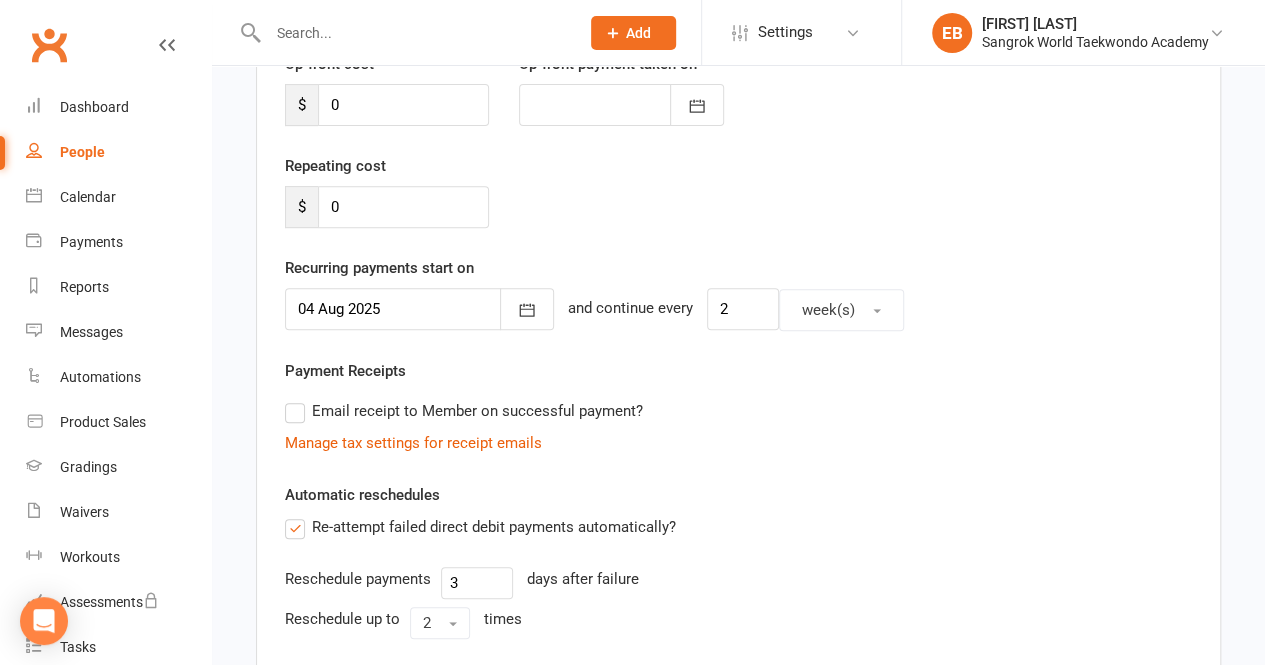 scroll, scrollTop: 600, scrollLeft: 0, axis: vertical 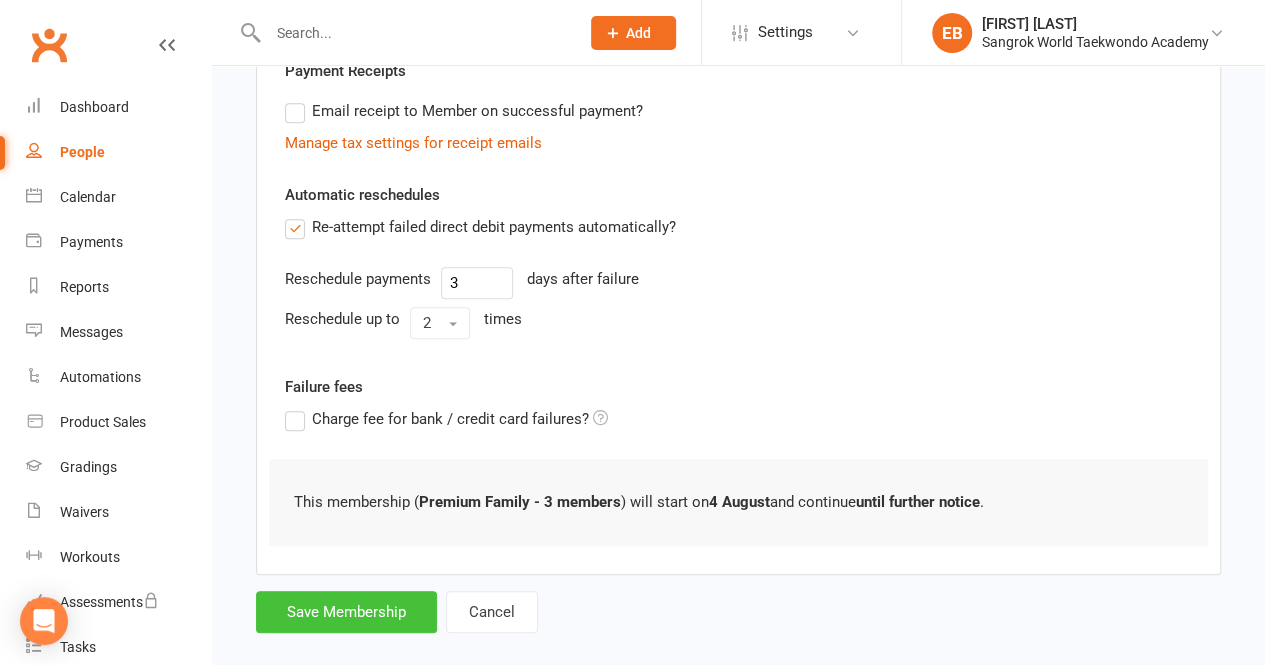 click on "Save Membership" at bounding box center (346, 612) 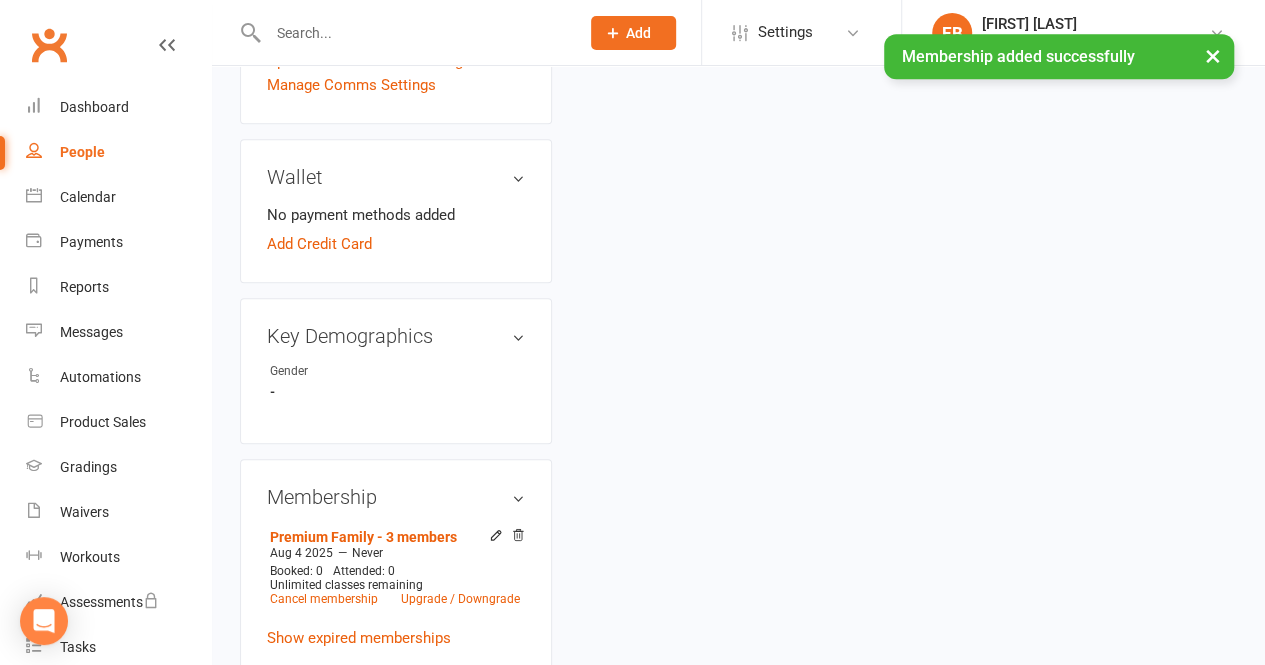 scroll, scrollTop: 0, scrollLeft: 0, axis: both 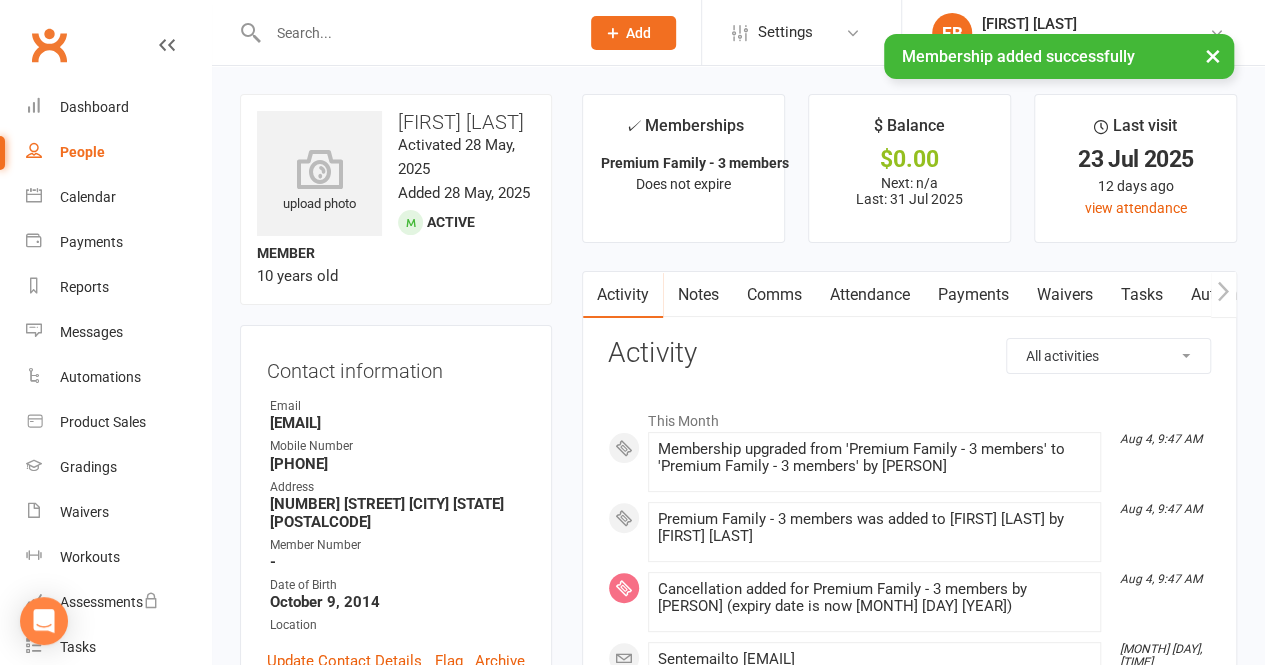 click on "Payments" at bounding box center (972, 295) 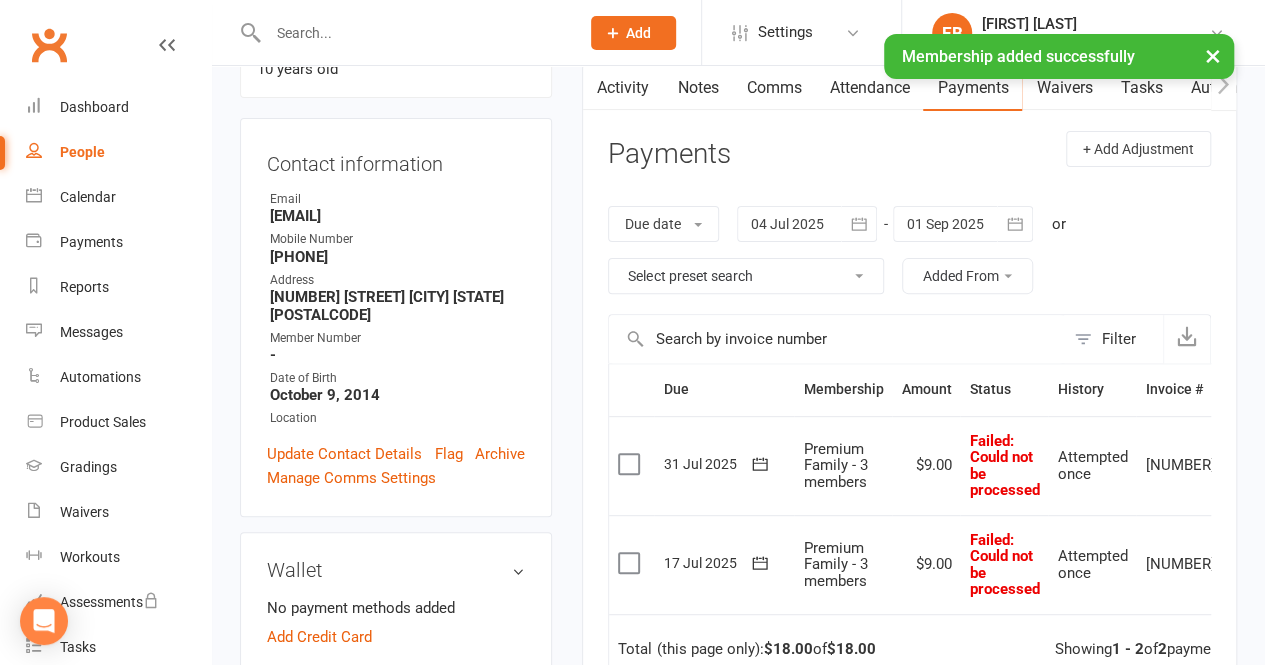 scroll, scrollTop: 400, scrollLeft: 0, axis: vertical 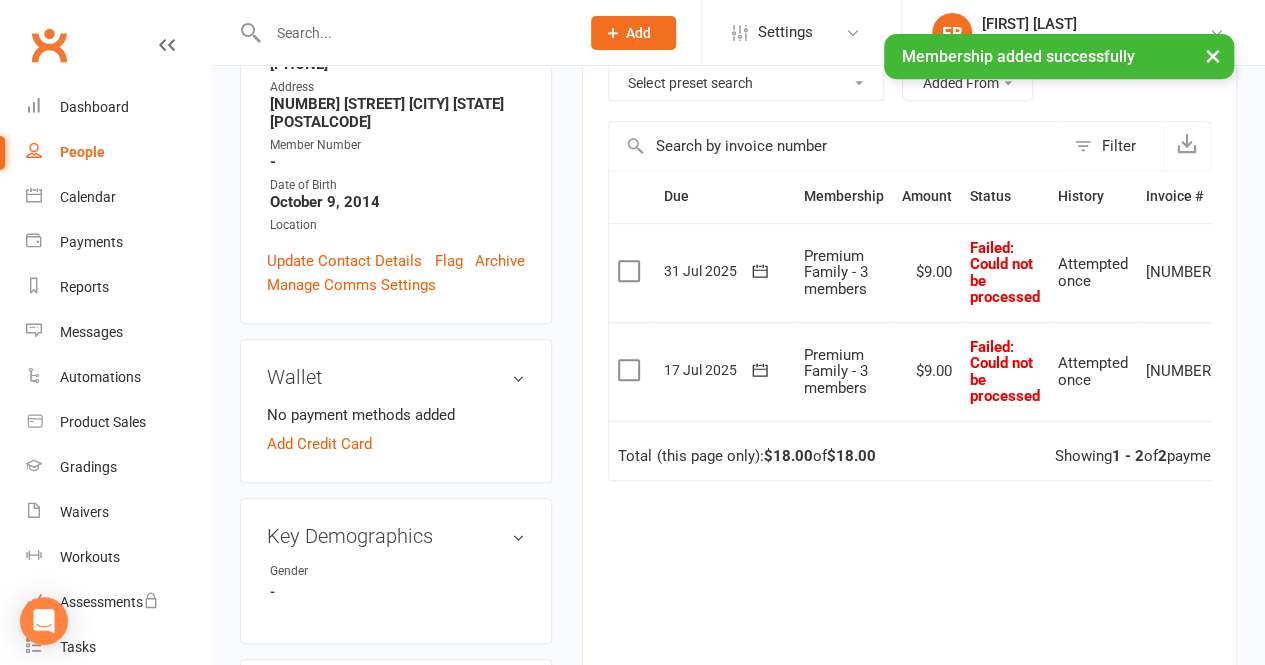 click at bounding box center [631, 271] 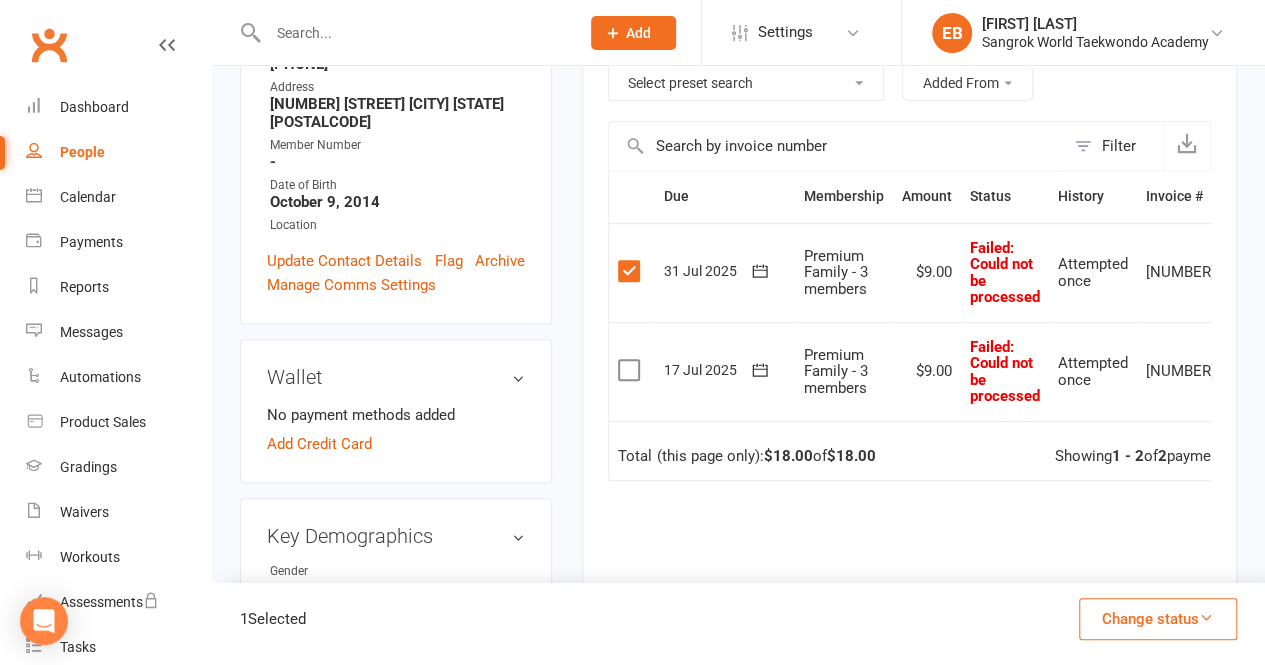 click on "Change status" at bounding box center [1158, 619] 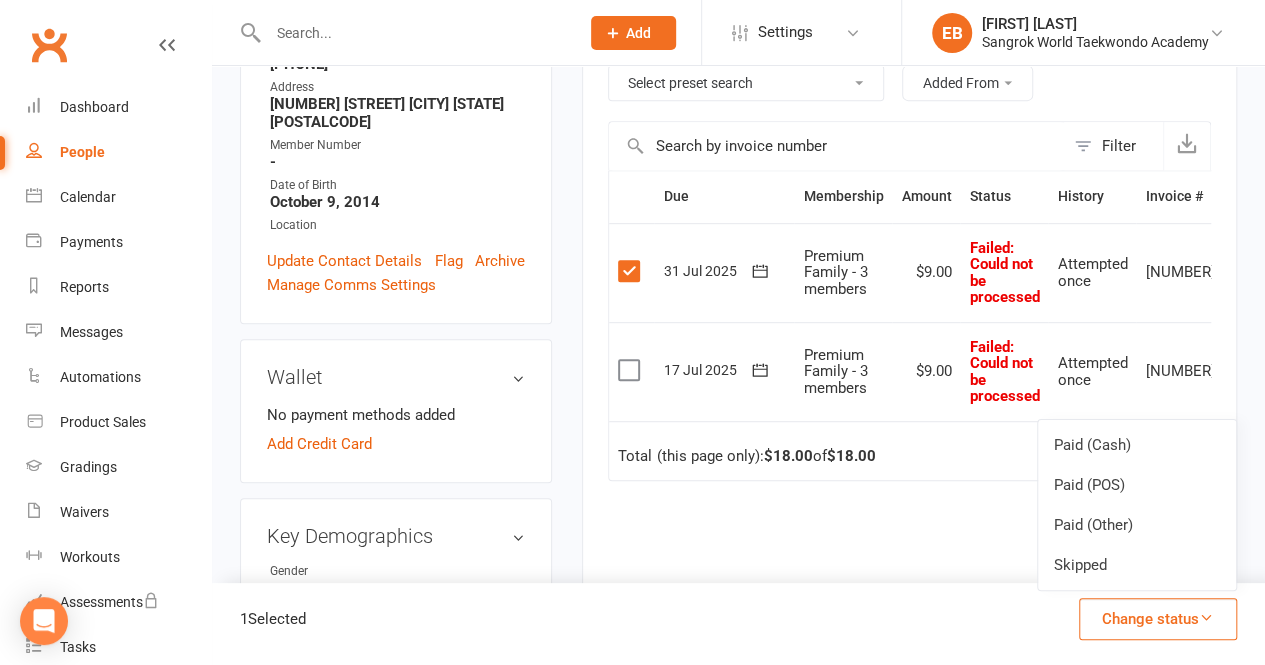 click on "Skipped" at bounding box center [1137, 565] 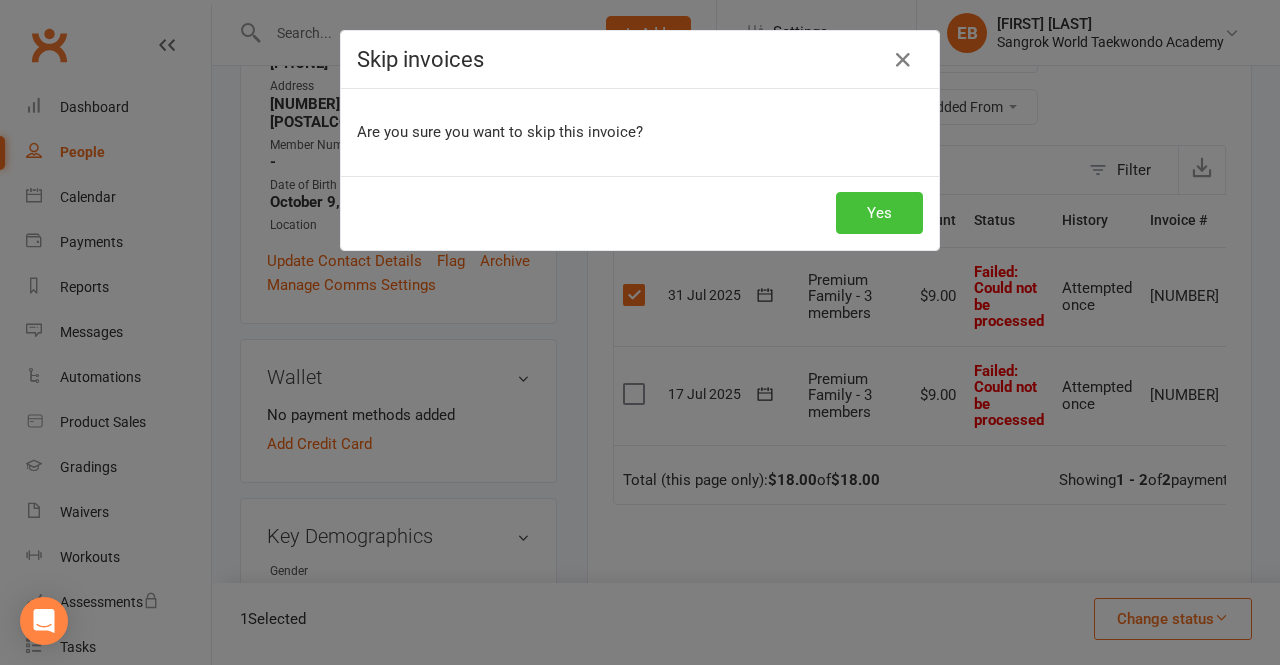 click on "Yes" at bounding box center [879, 213] 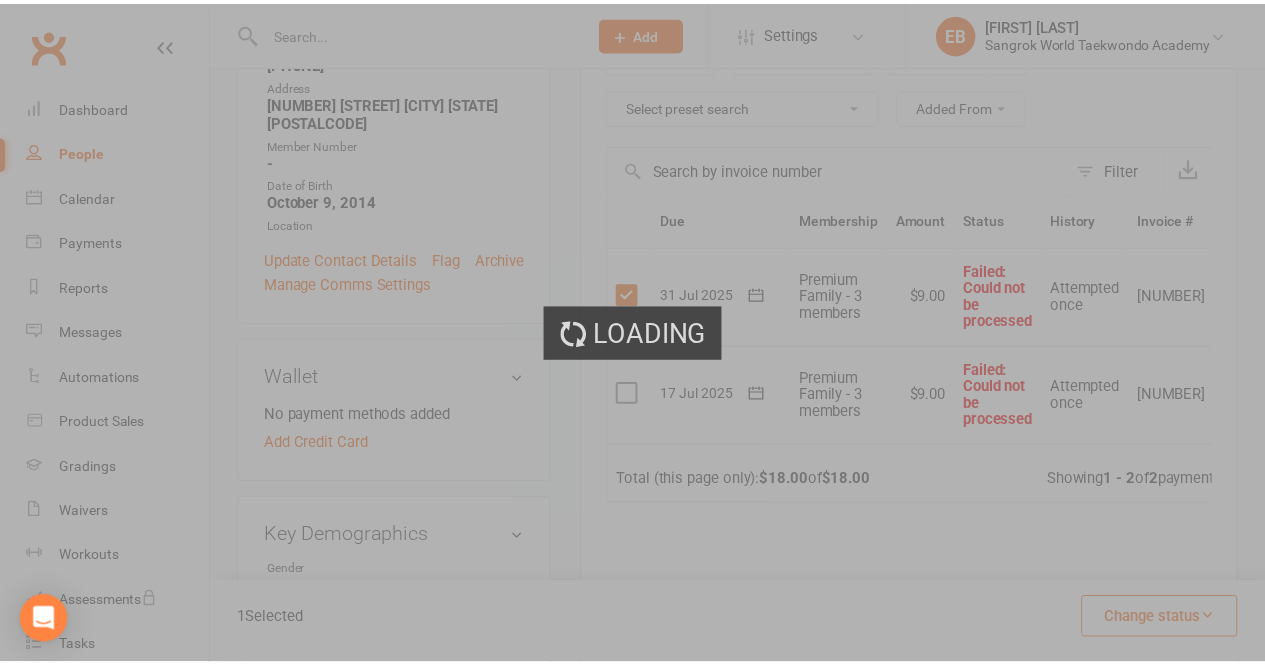 scroll, scrollTop: 400, scrollLeft: 0, axis: vertical 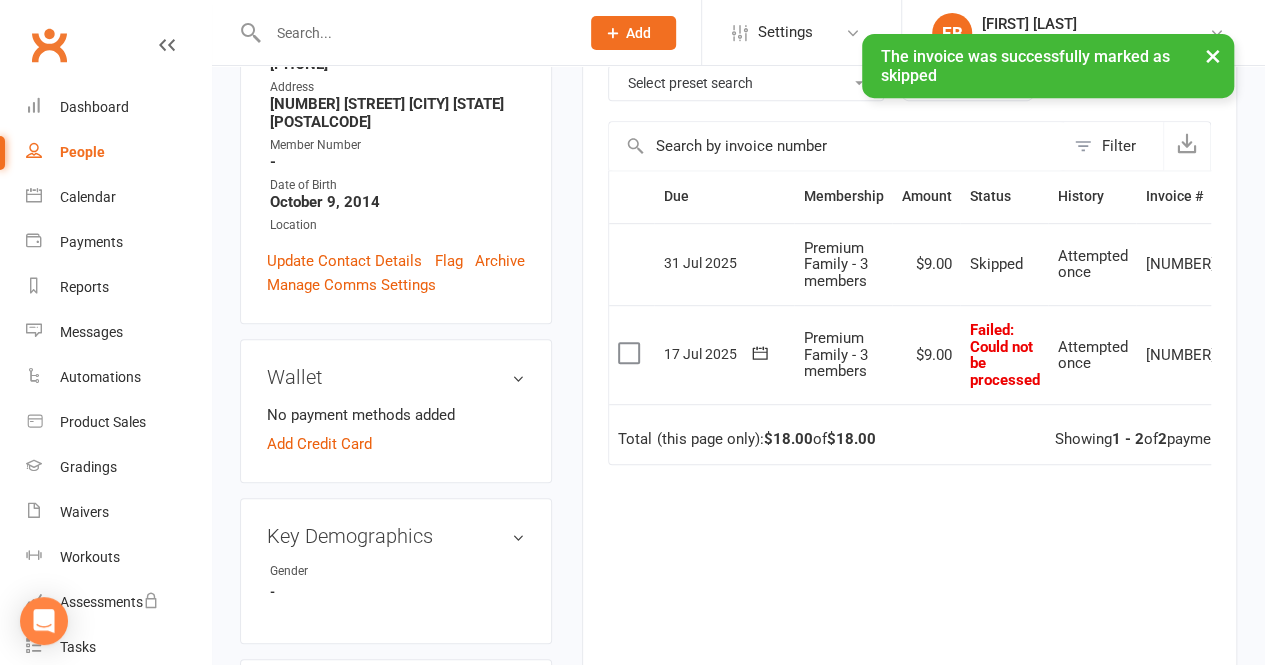 click on "Select this" at bounding box center [631, 354] 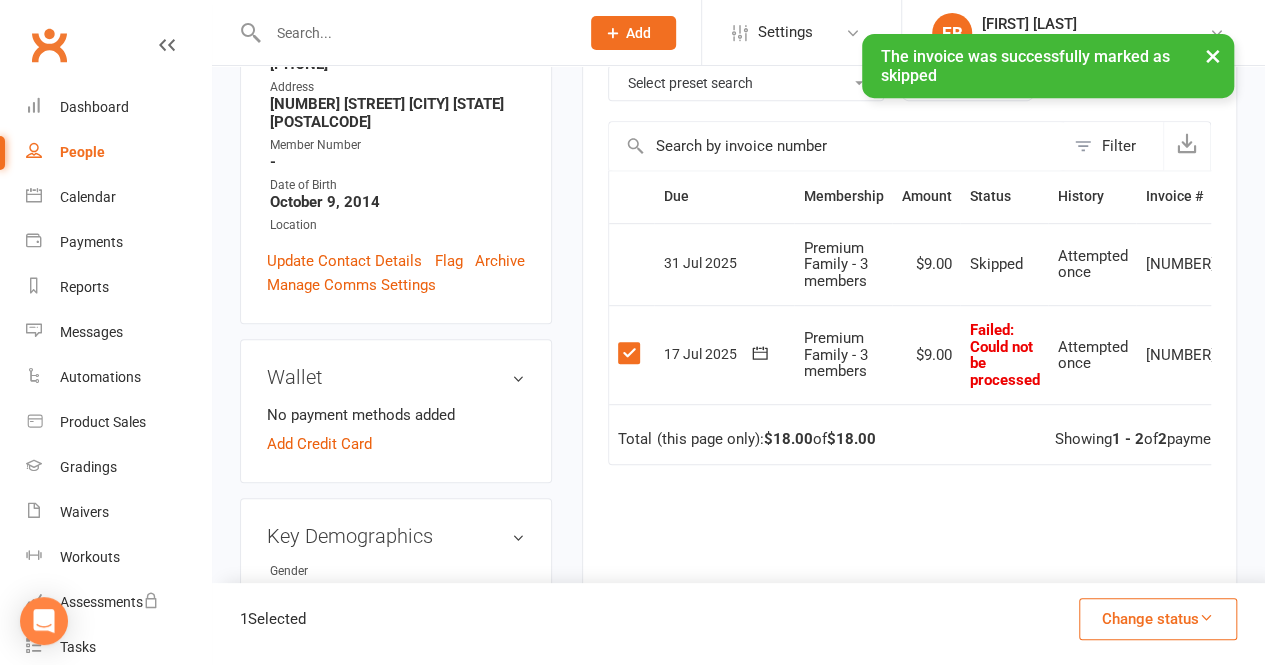 click on "Change status" at bounding box center (1158, 619) 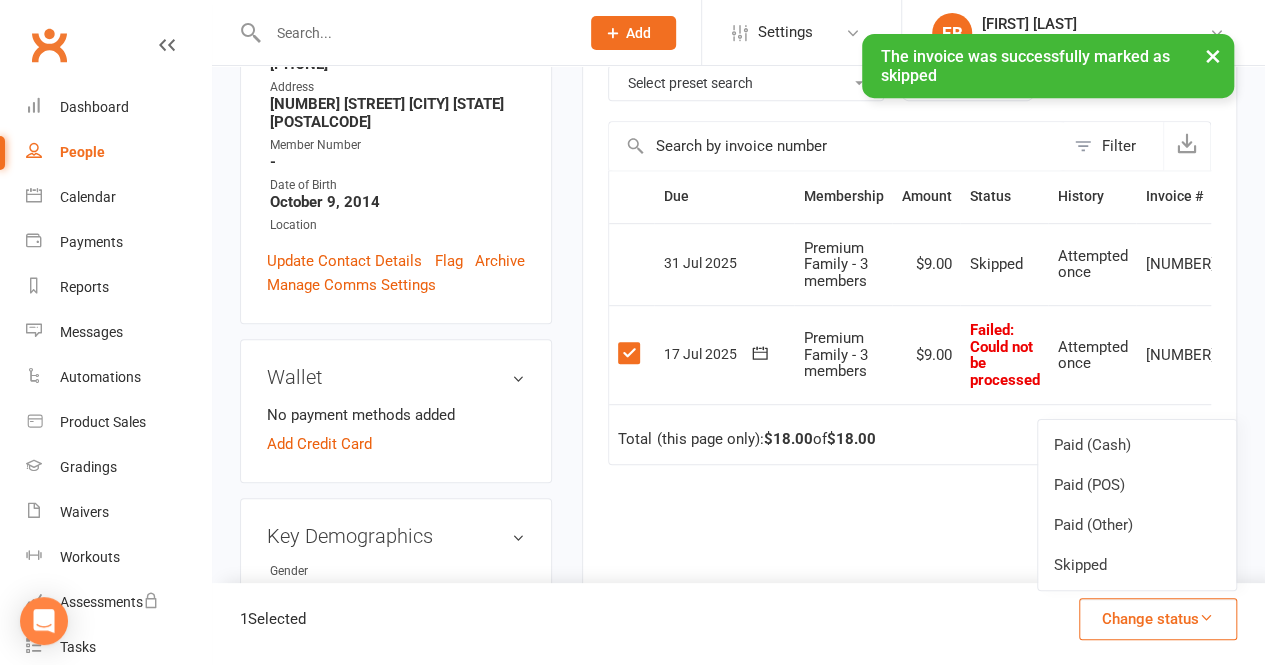 click on "Skipped" at bounding box center [1137, 565] 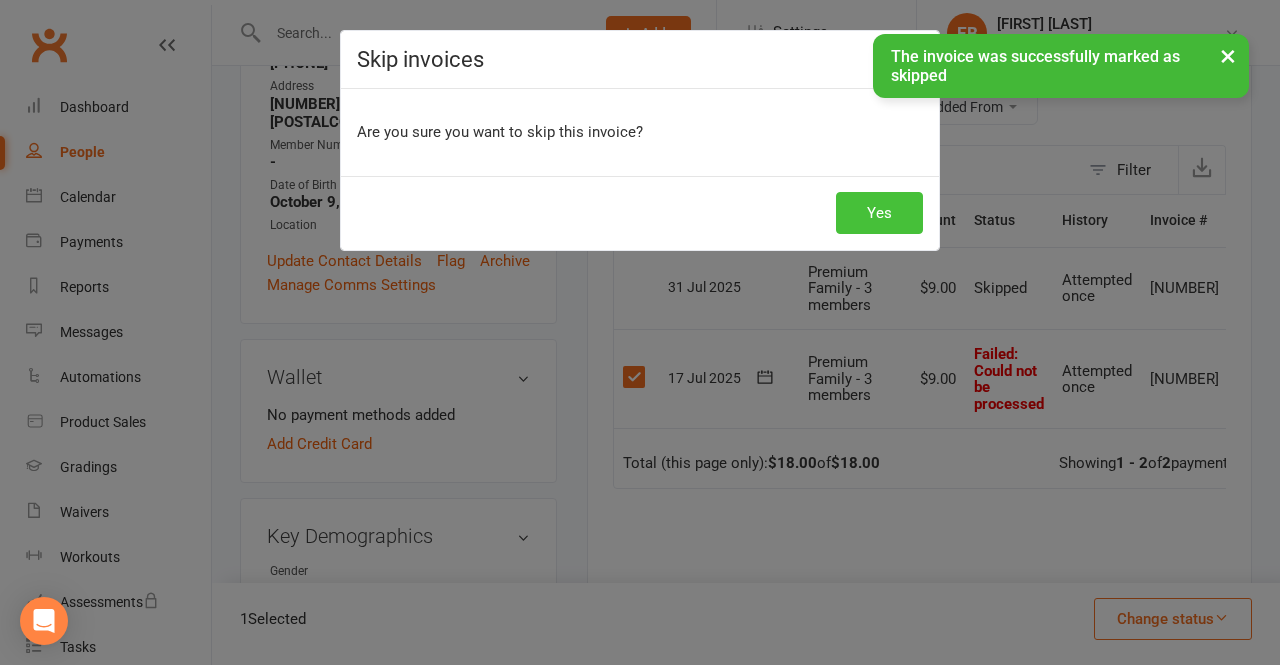 click on "Yes" at bounding box center [879, 213] 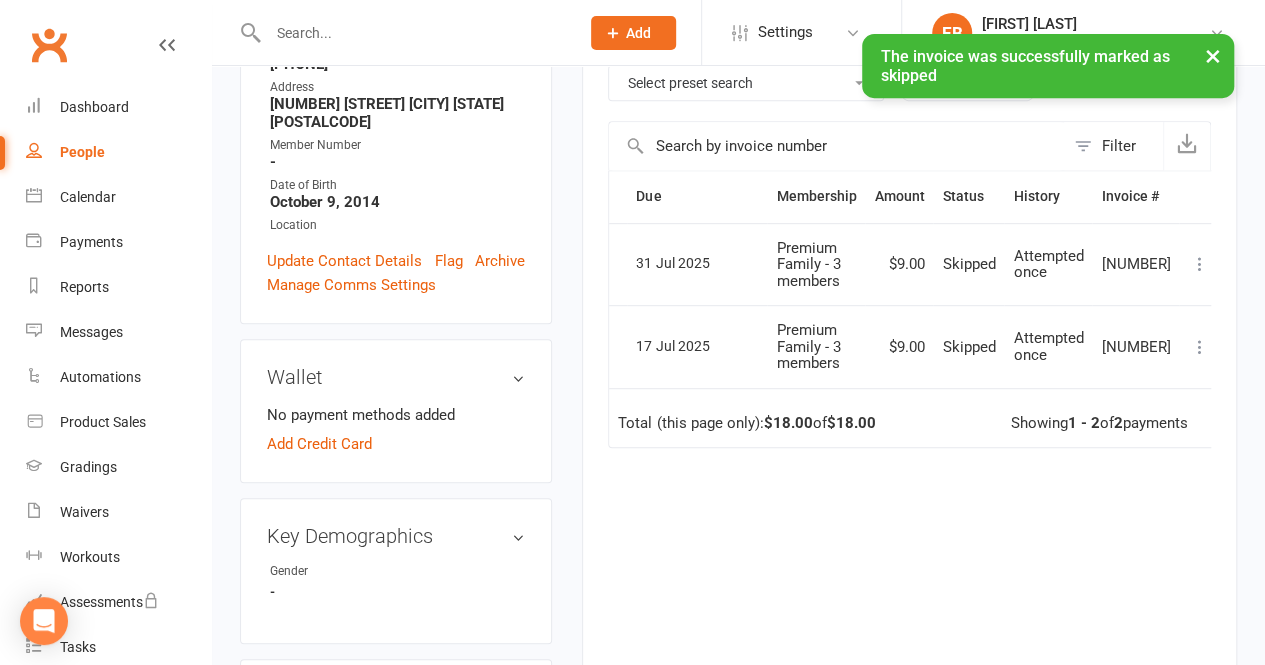 scroll, scrollTop: 0, scrollLeft: 0, axis: both 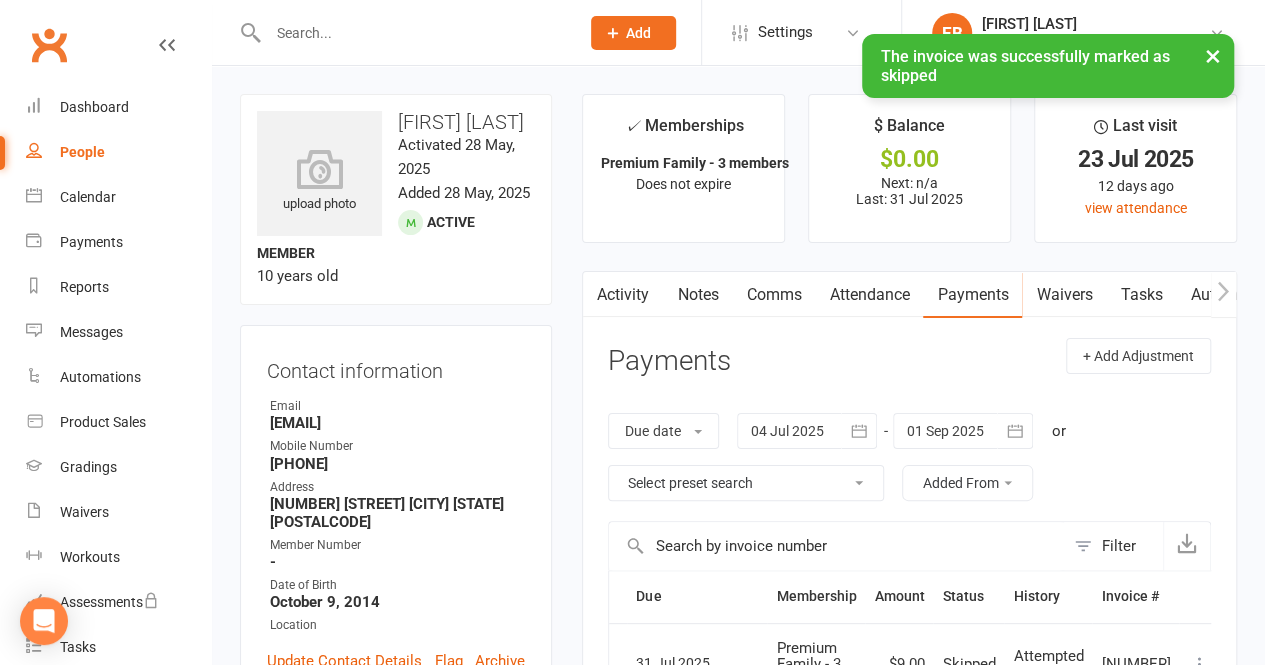 click at bounding box center [402, 32] 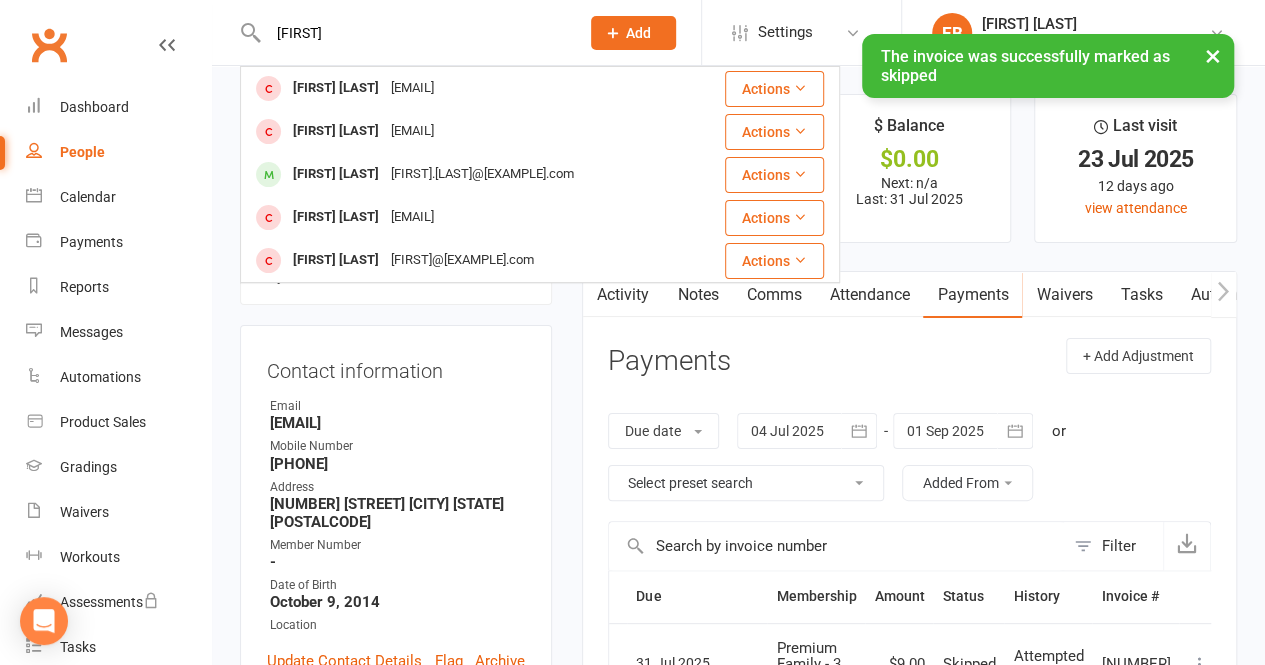 type on "[FIRST]" 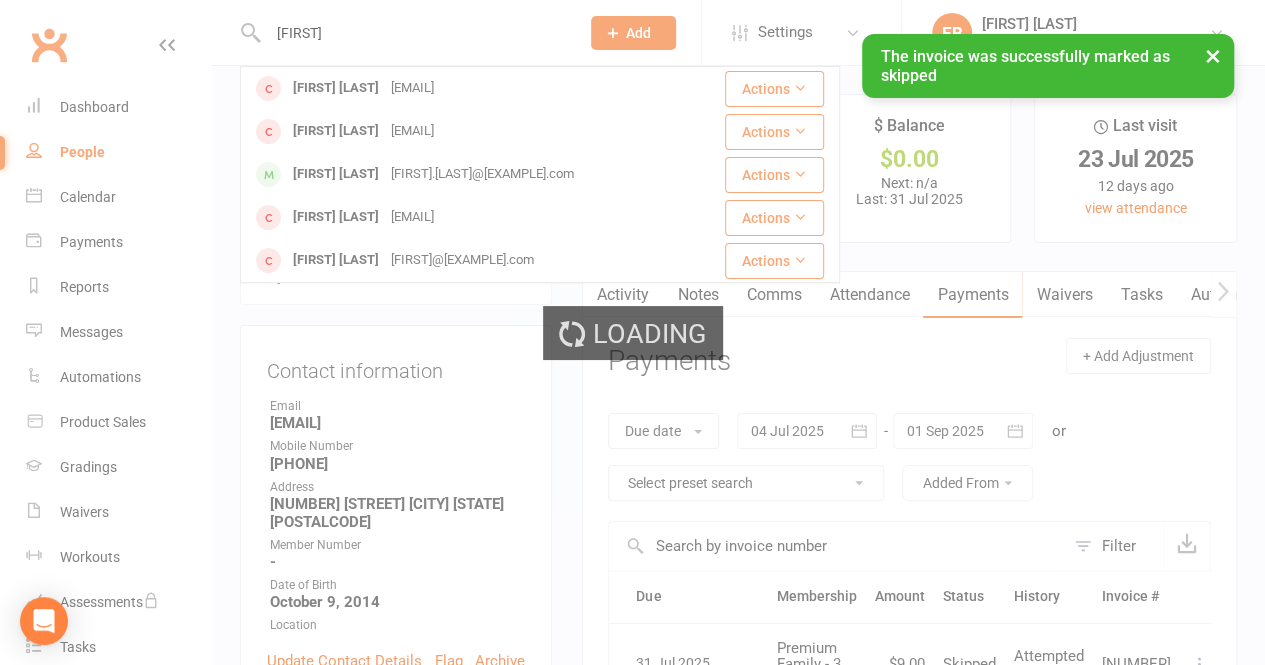 type 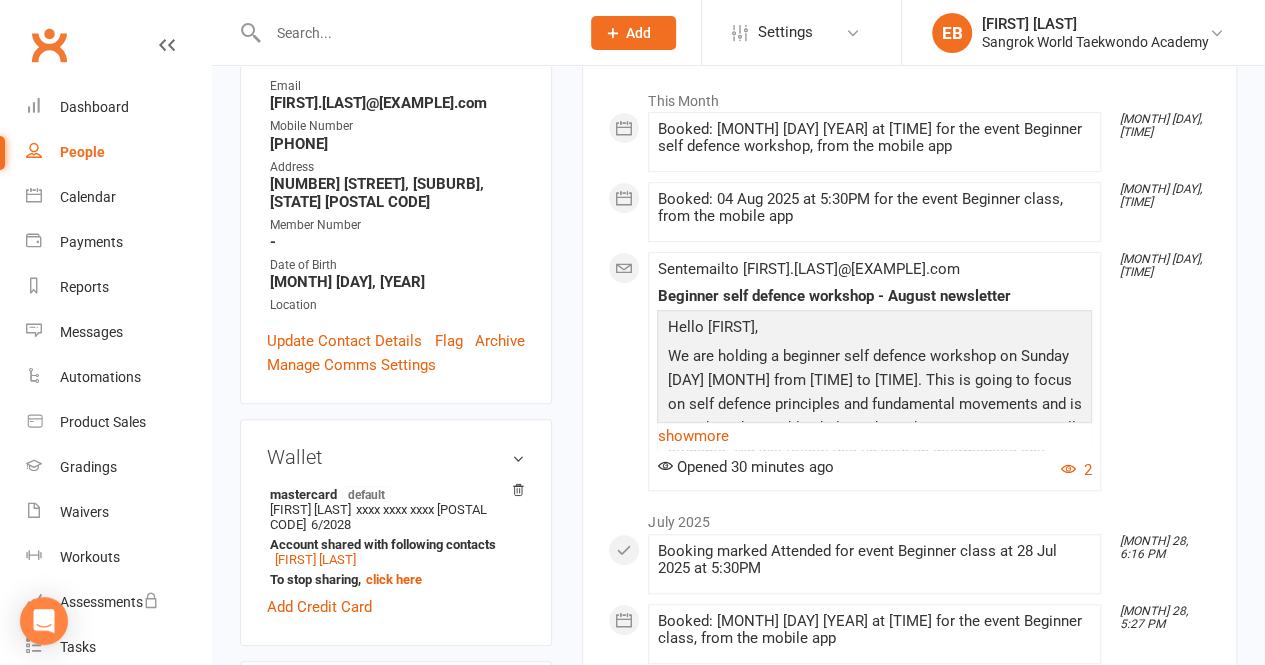 scroll, scrollTop: 100, scrollLeft: 0, axis: vertical 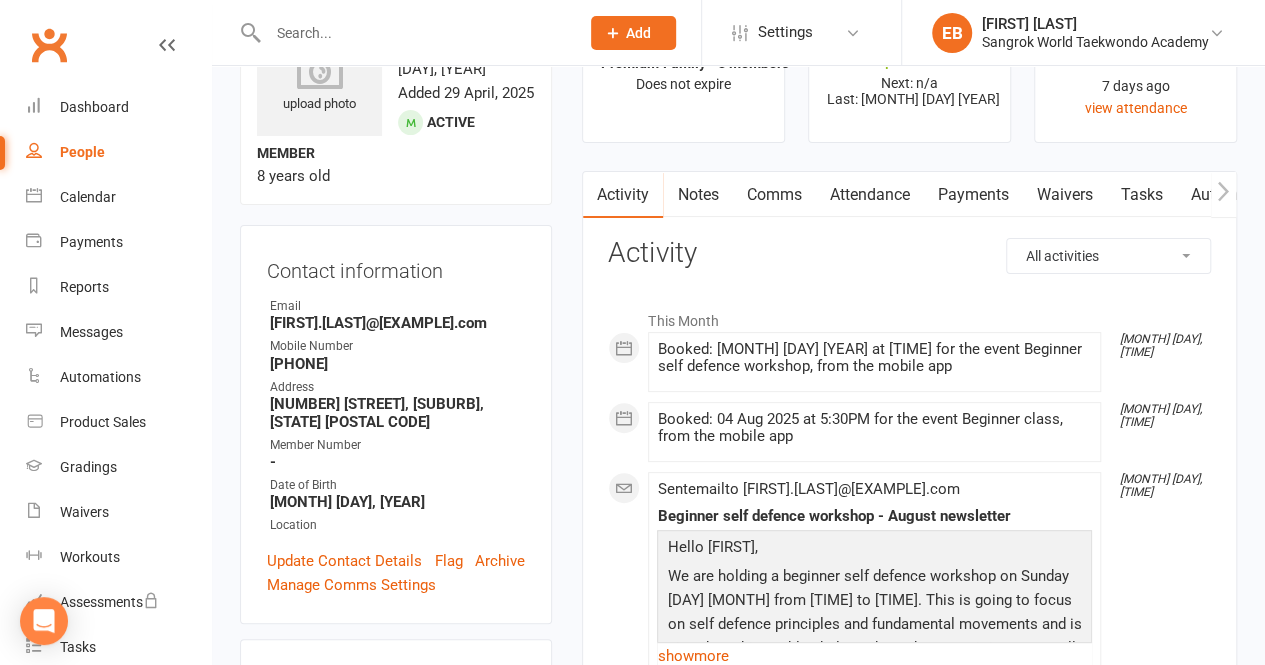 click on "Payments" at bounding box center (972, 195) 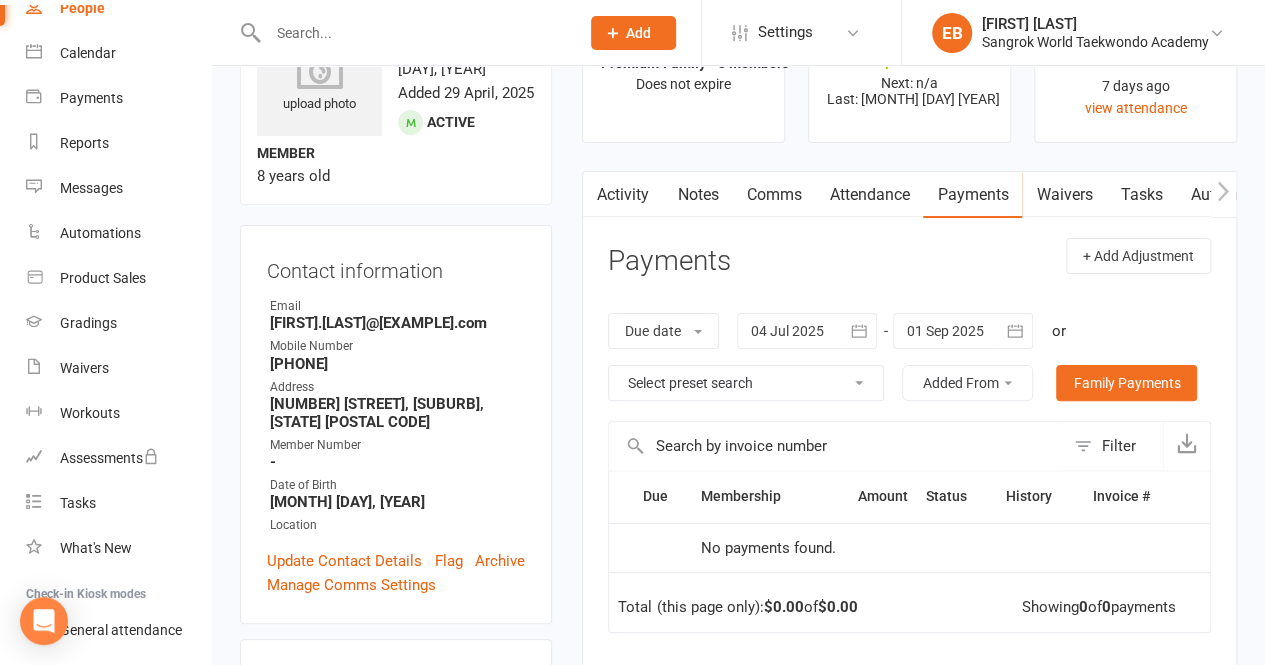 scroll, scrollTop: 296, scrollLeft: 0, axis: vertical 